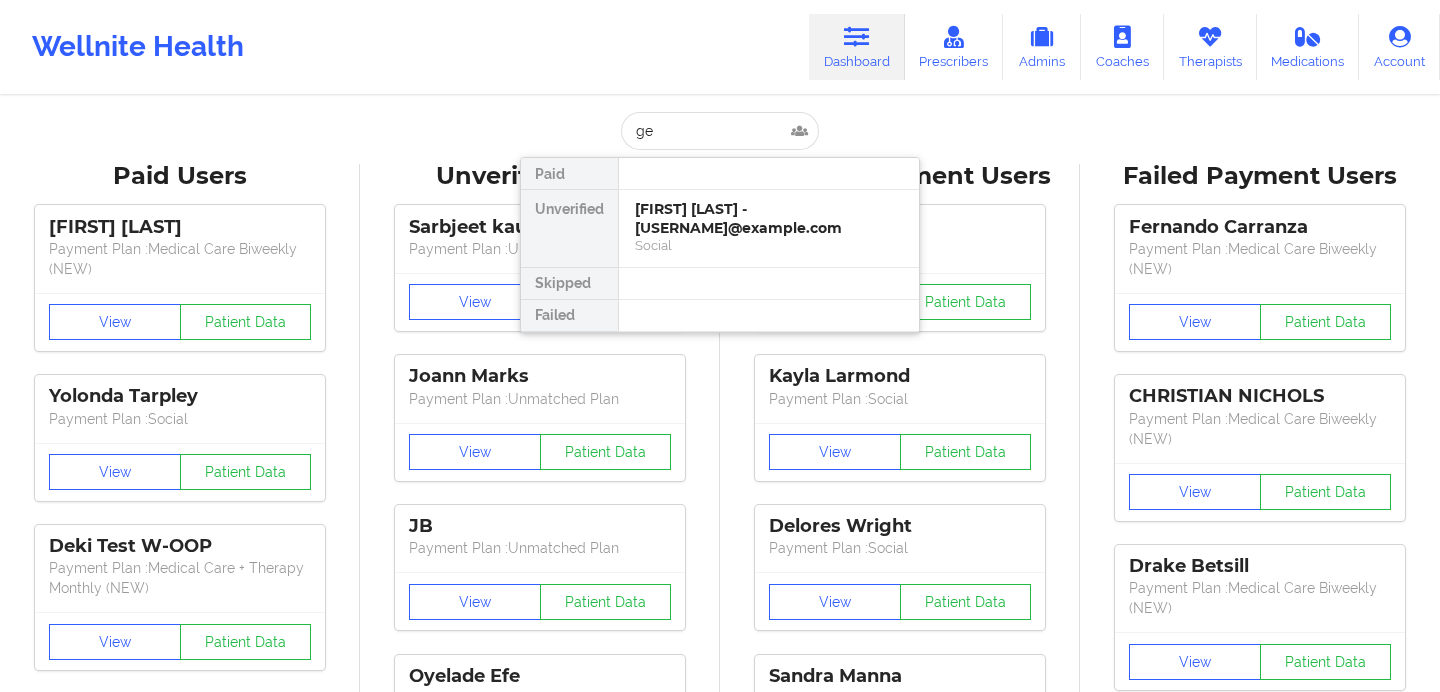 scroll, scrollTop: 0, scrollLeft: 0, axis: both 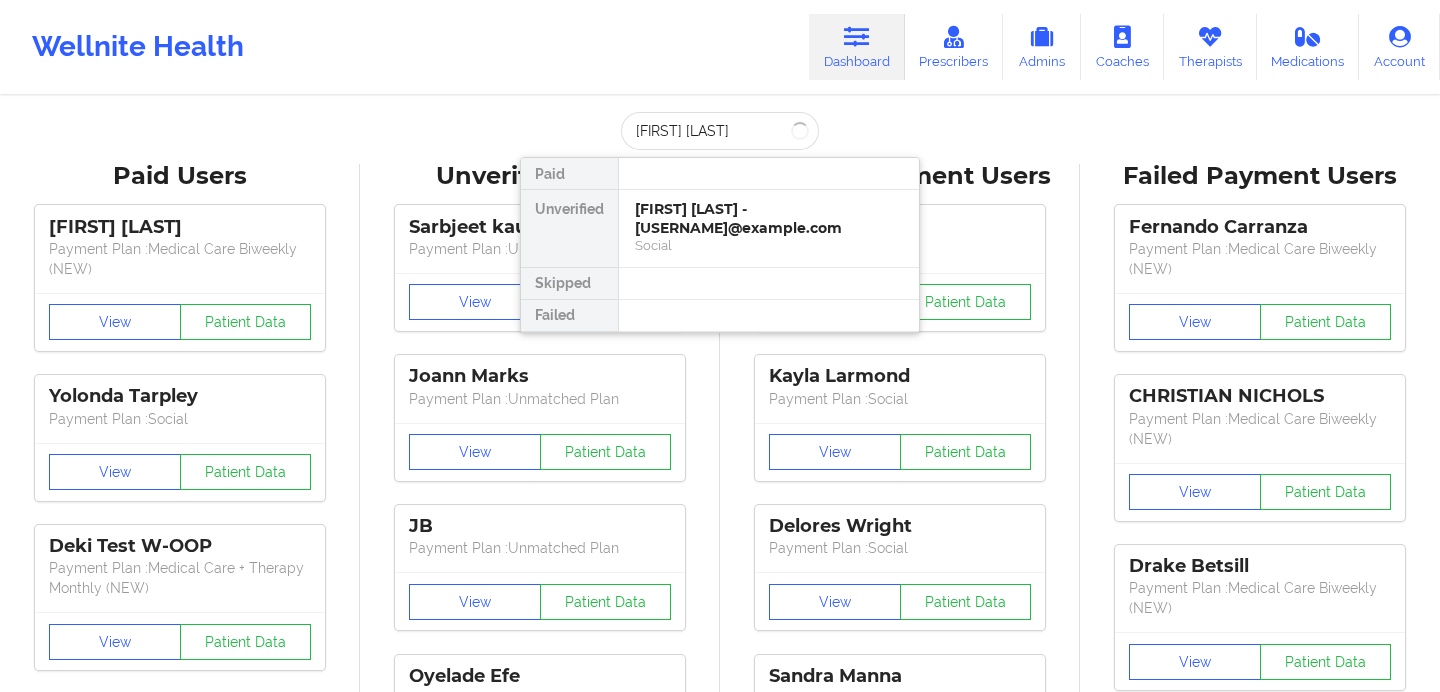 type on "[FIRST] [LAST]" 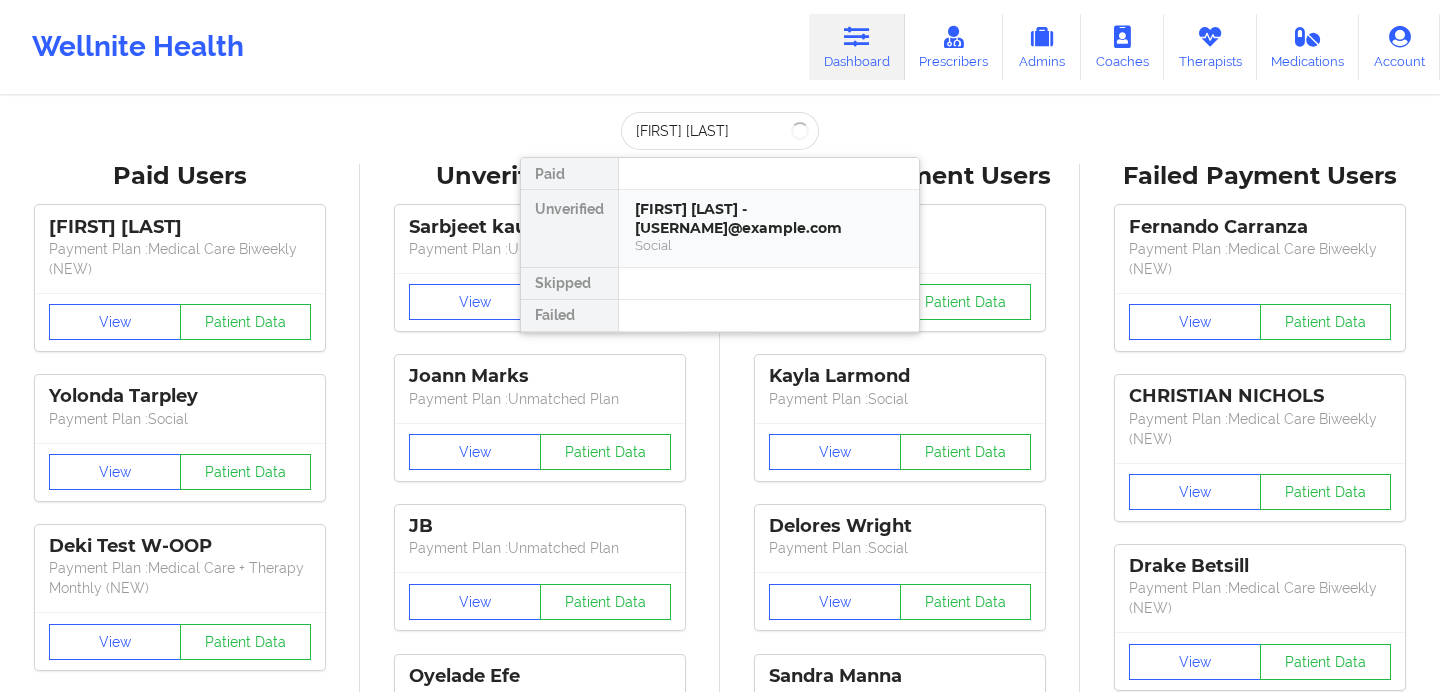 click on "[FIRST] [LAST] - [USERNAME]@example.com" at bounding box center [769, 218] 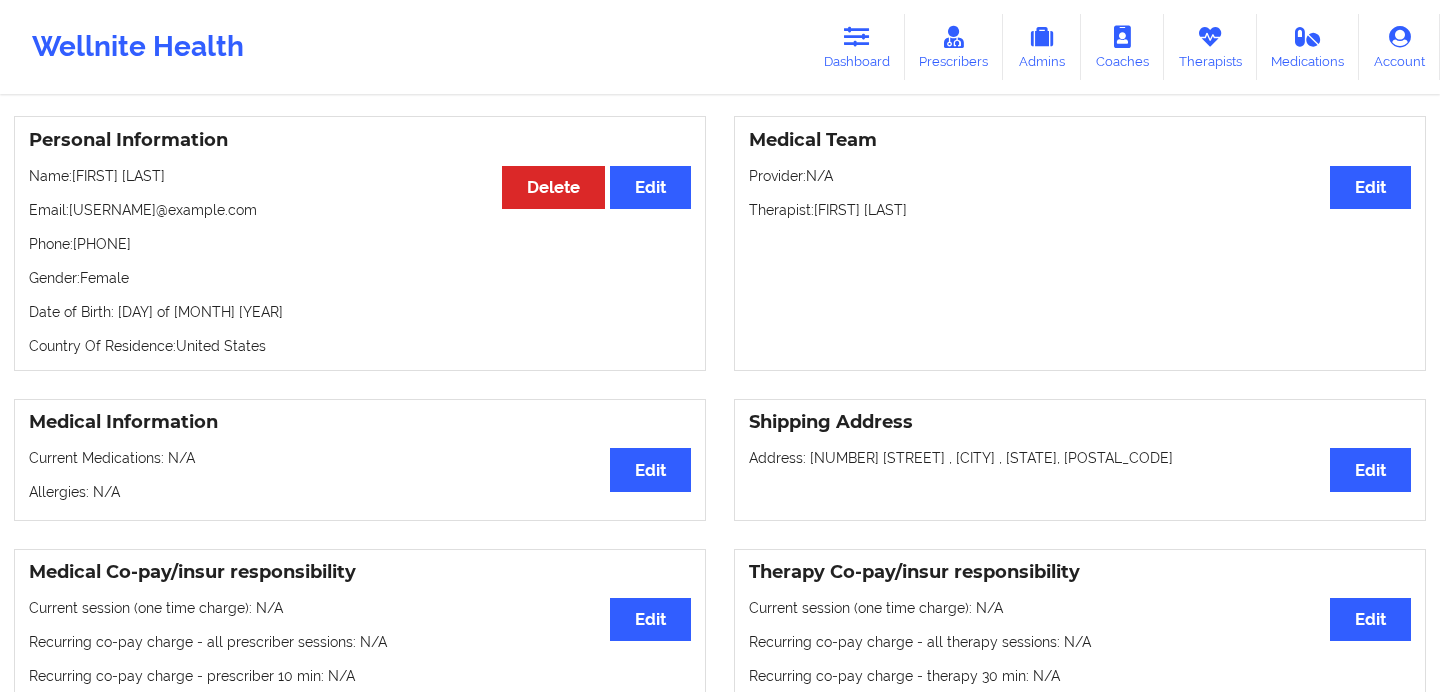 scroll, scrollTop: 214, scrollLeft: 0, axis: vertical 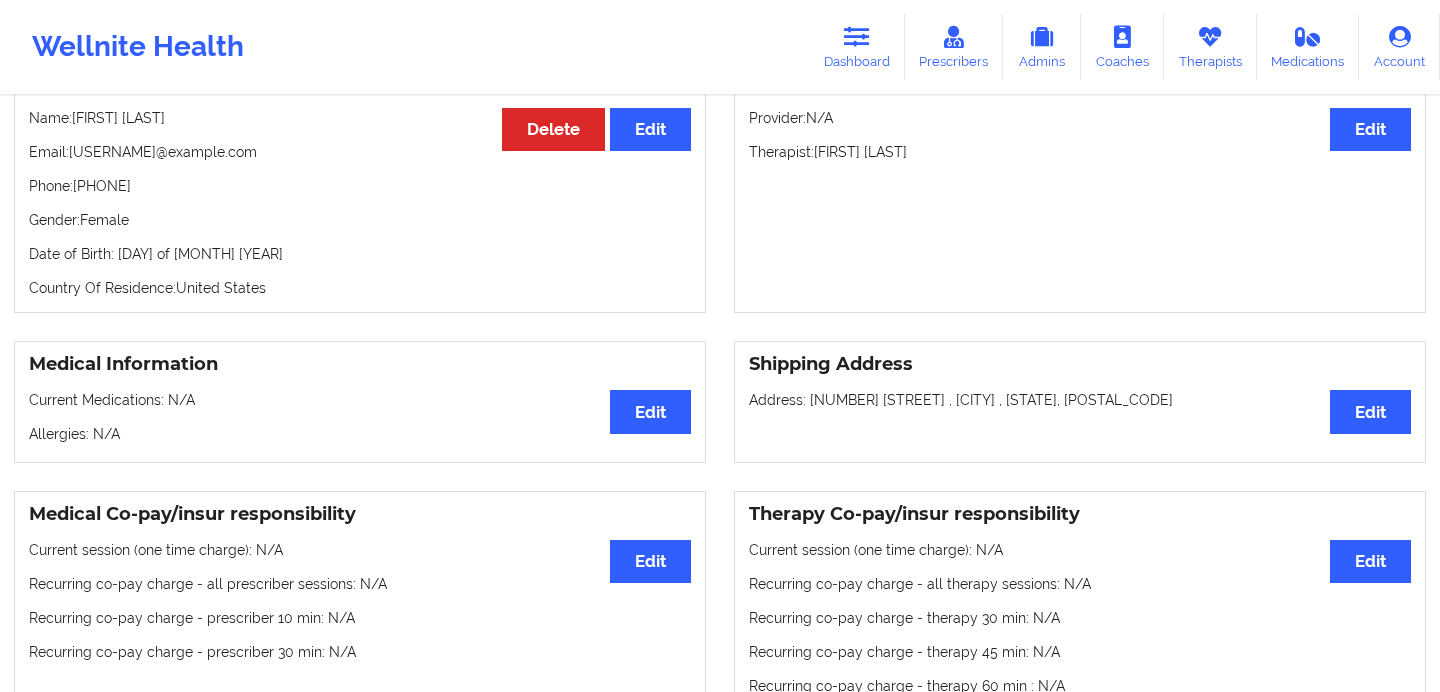 drag, startPoint x: 811, startPoint y: 407, endPoint x: 1189, endPoint y: 421, distance: 378.25916 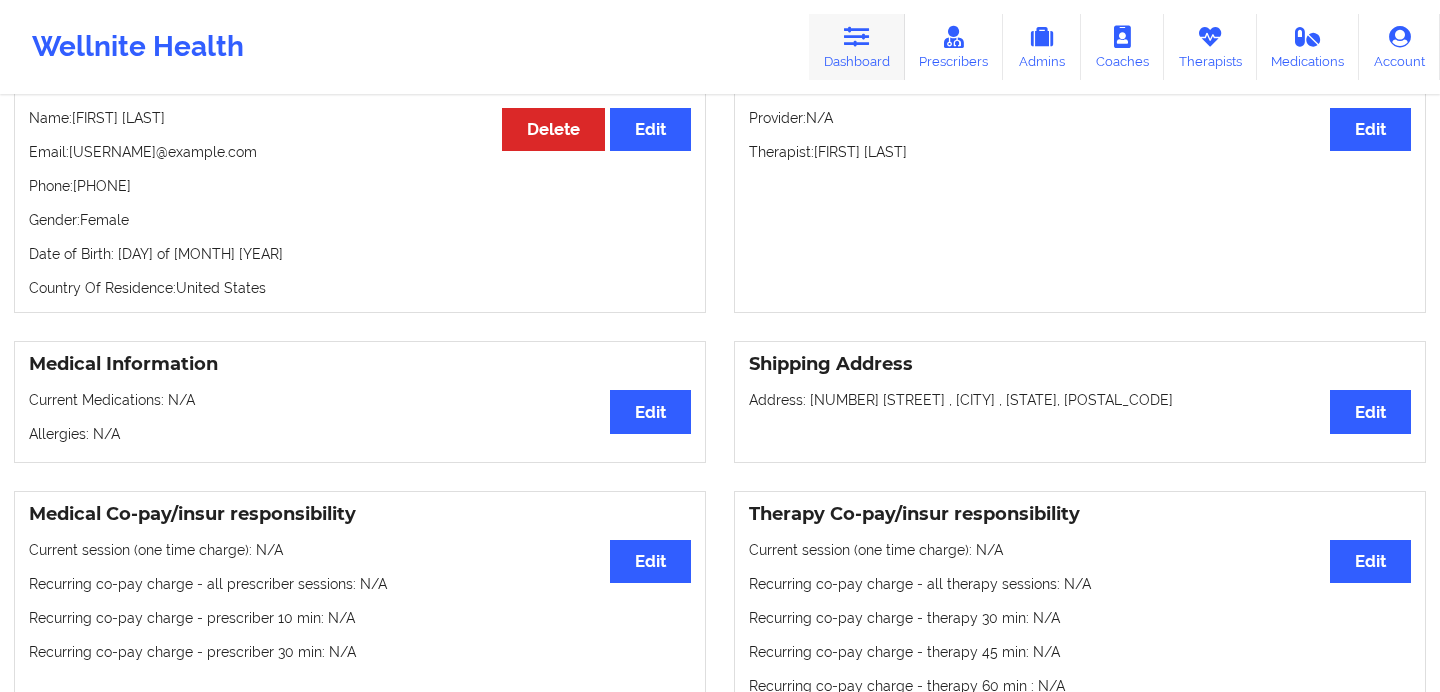 click on "Dashboard" at bounding box center [857, 47] 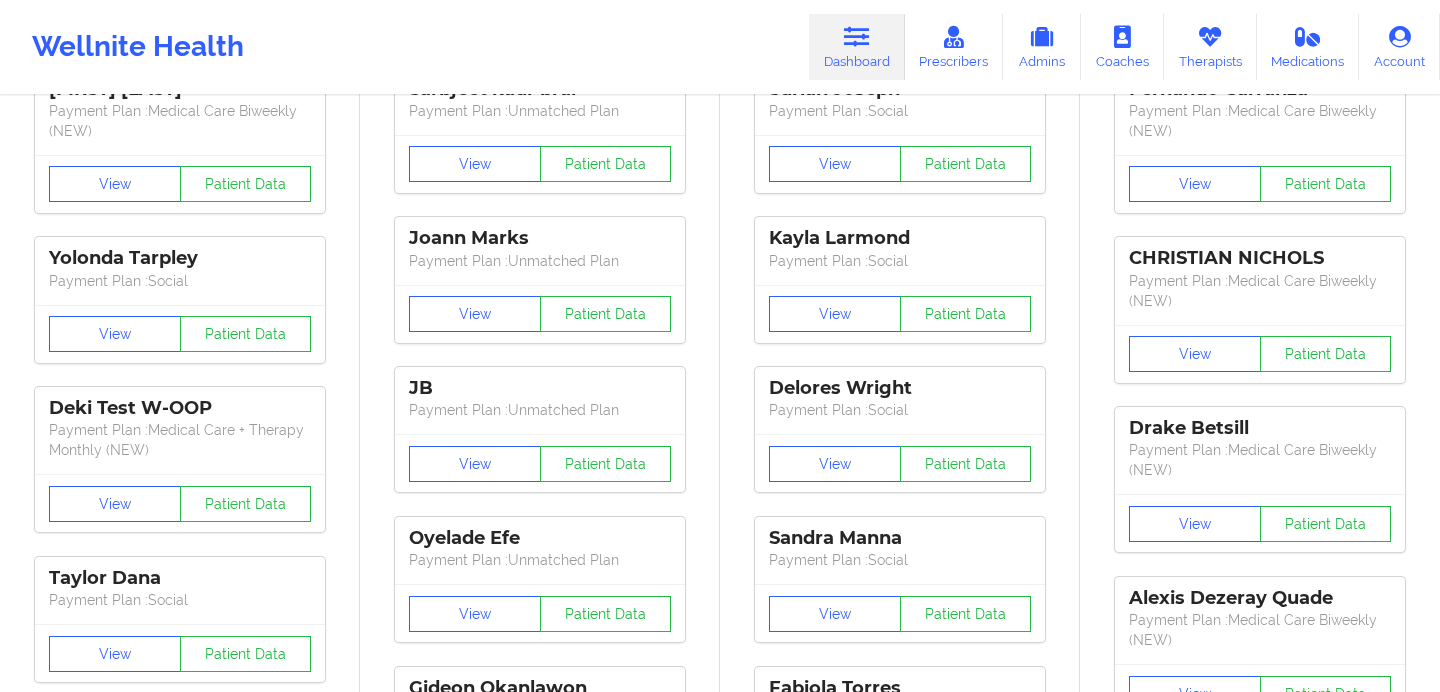 scroll, scrollTop: 0, scrollLeft: 0, axis: both 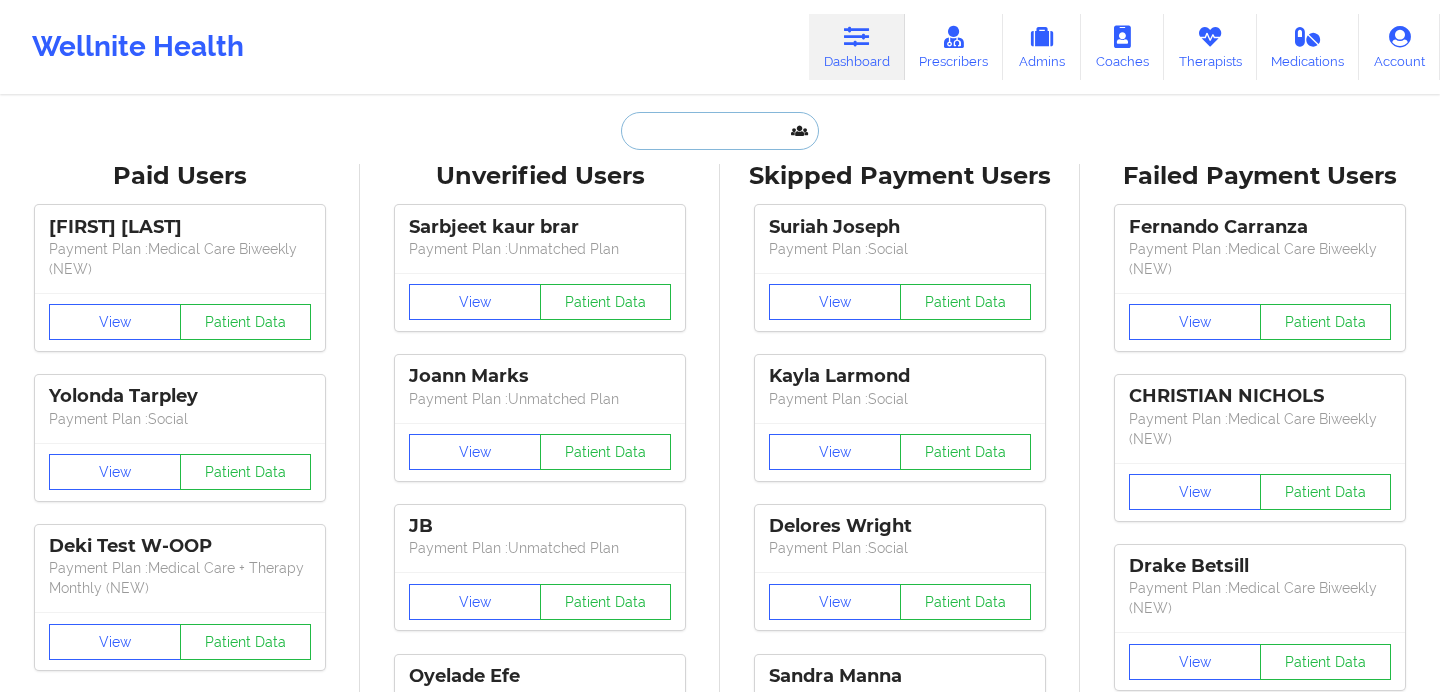 click at bounding box center (720, 131) 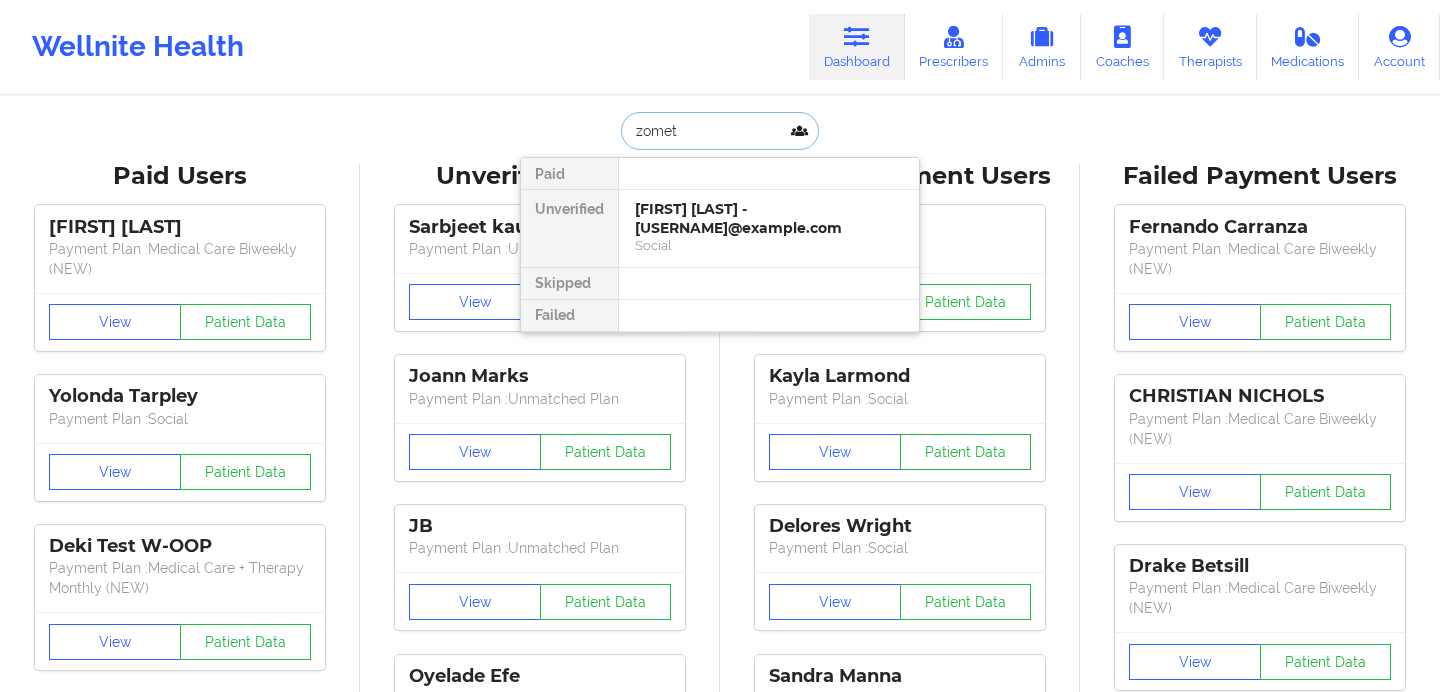 type on "zometa" 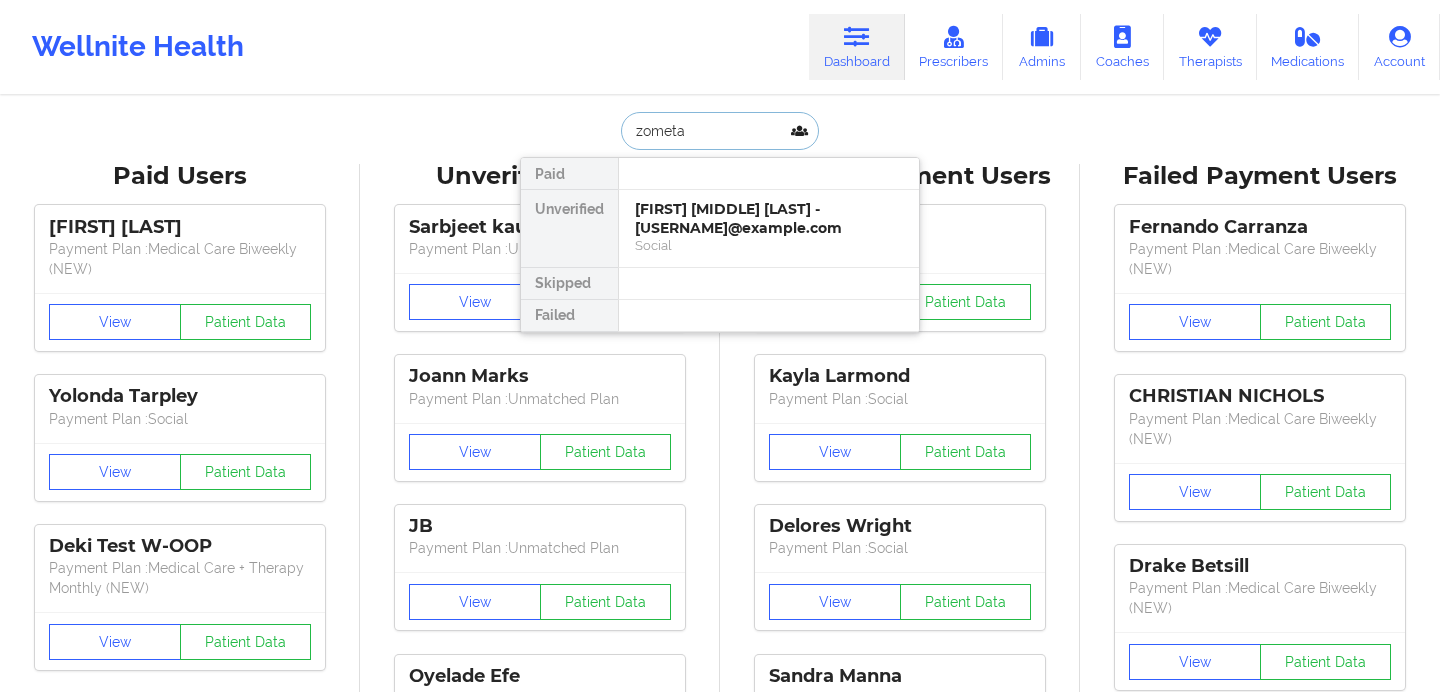click on "[FIRST] [MIDDLE] [LAST] - [USERNAME]@example.com" at bounding box center (769, 218) 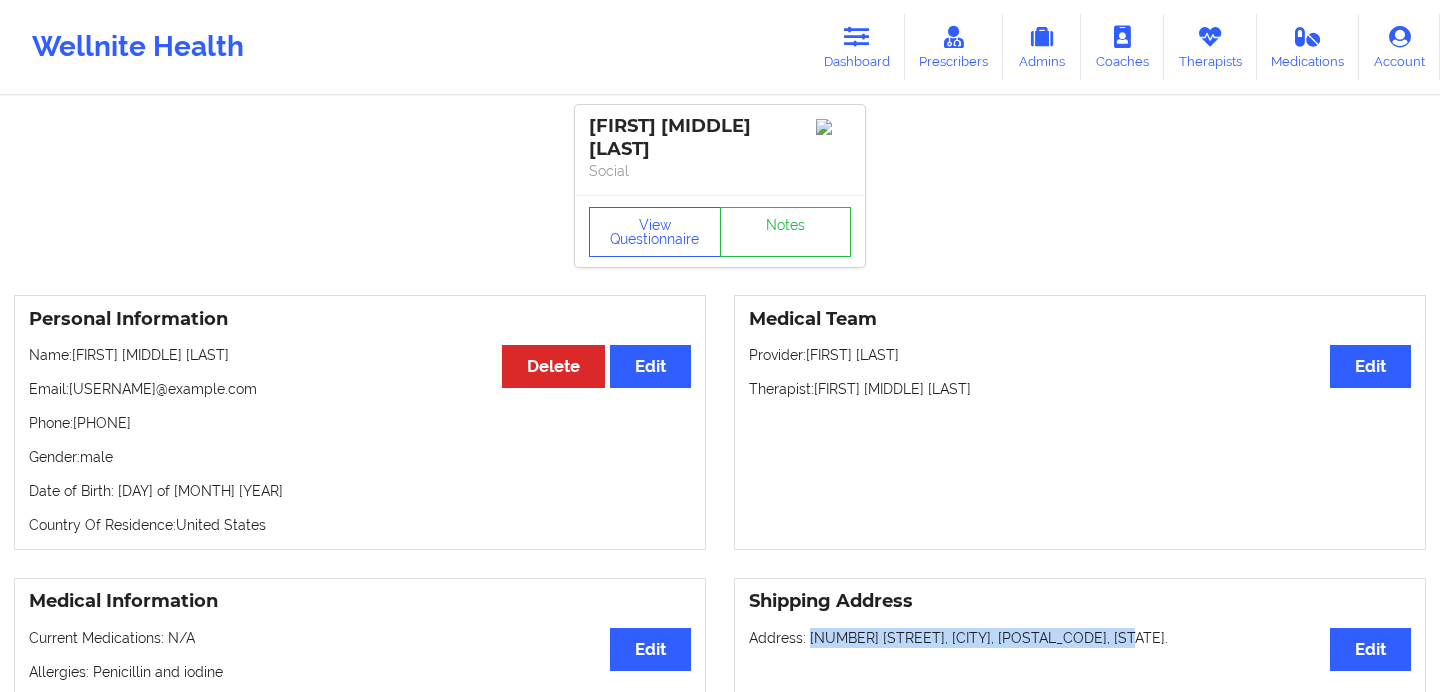 drag, startPoint x: 808, startPoint y: 619, endPoint x: 1134, endPoint y: 623, distance: 326.02454 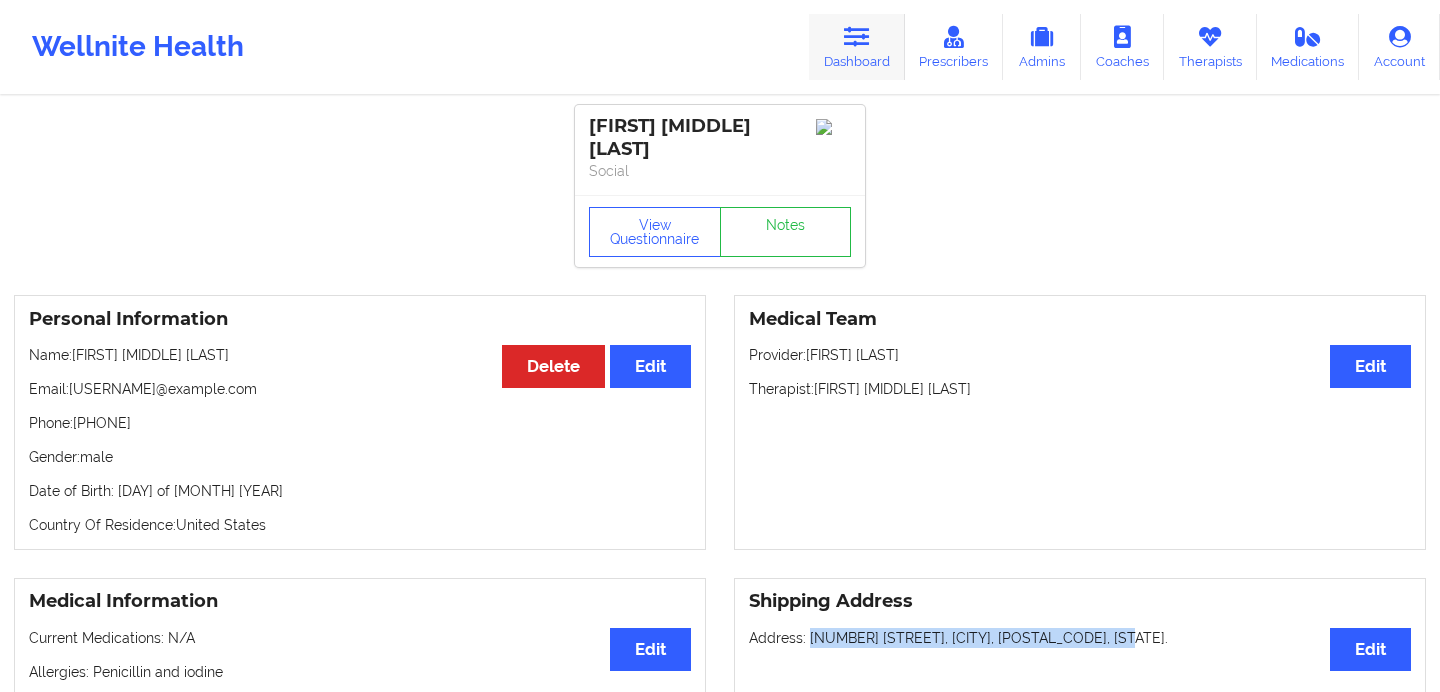 click on "Dashboard" at bounding box center [857, 47] 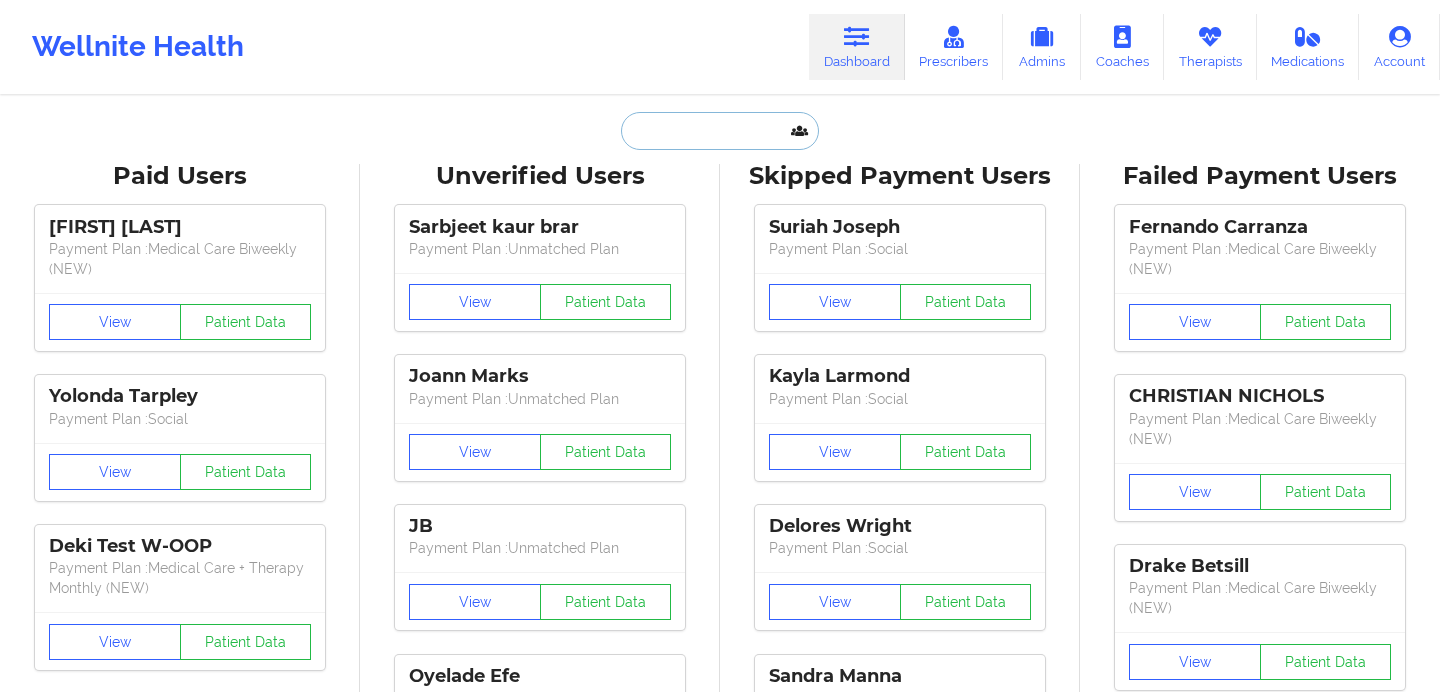 click at bounding box center (720, 131) 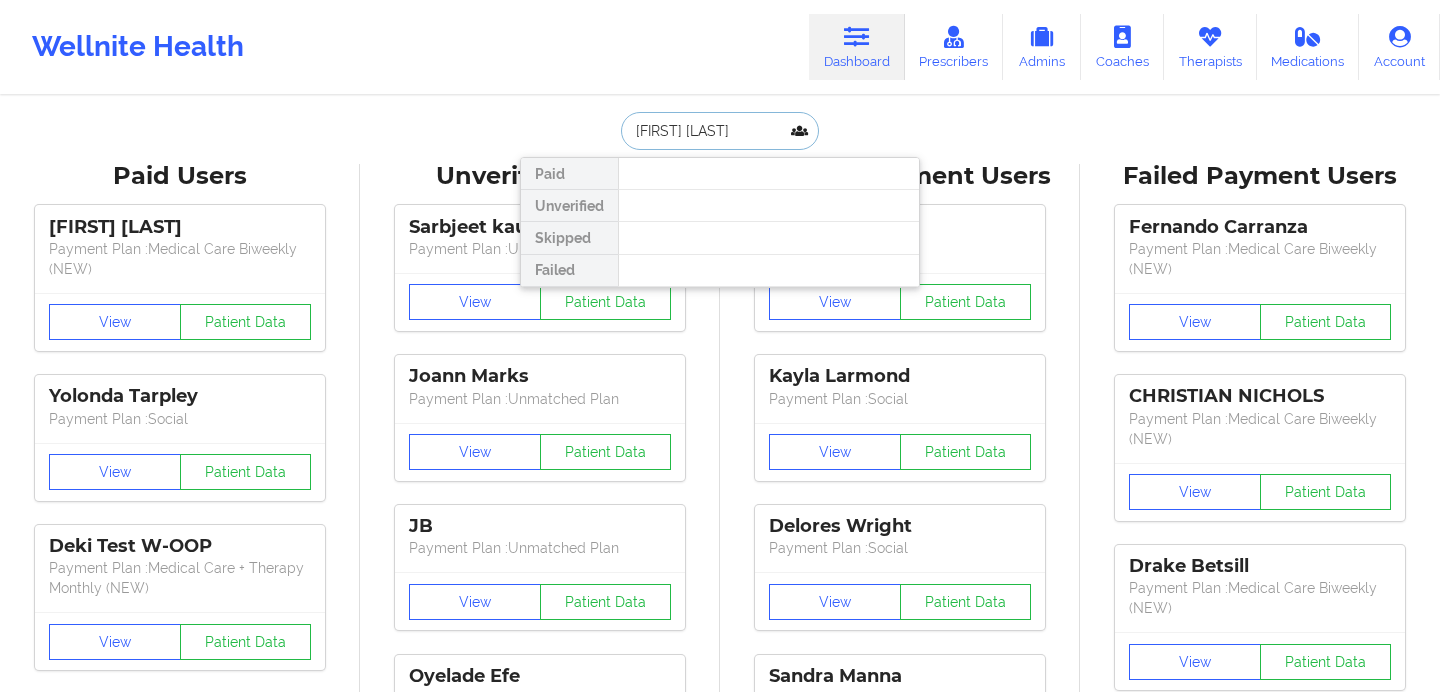 click on "[FIRST] [LAST]" at bounding box center (720, 131) 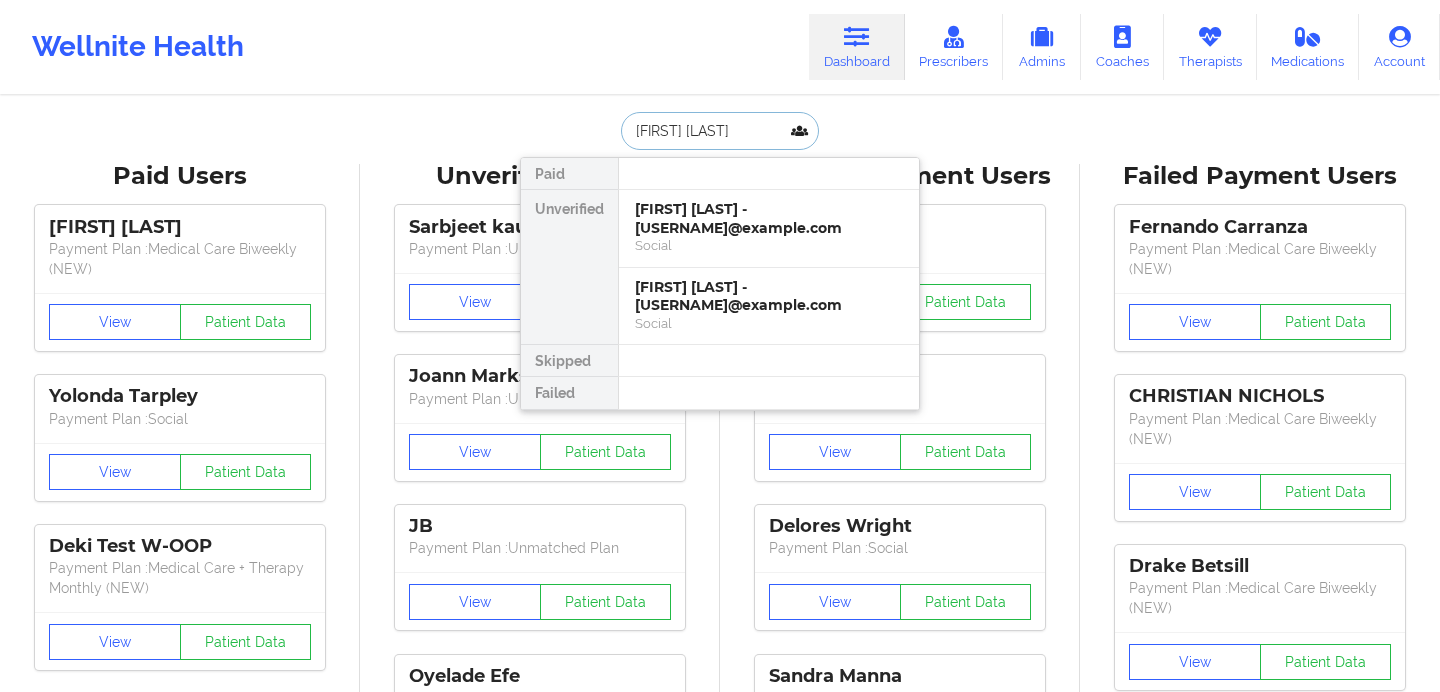 type on "[FIRST] [LAST]" 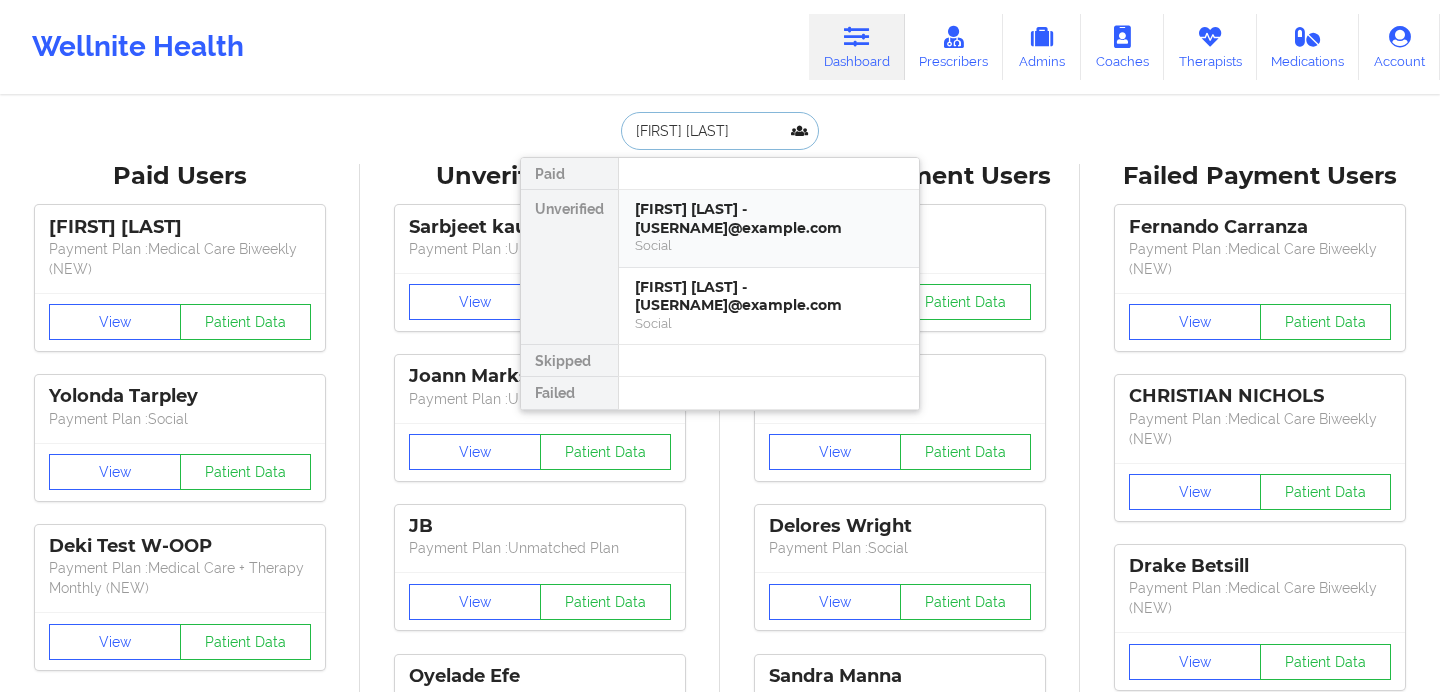 click on "[FIRST] [LAST] - [USERNAME]@example.com" at bounding box center (769, 218) 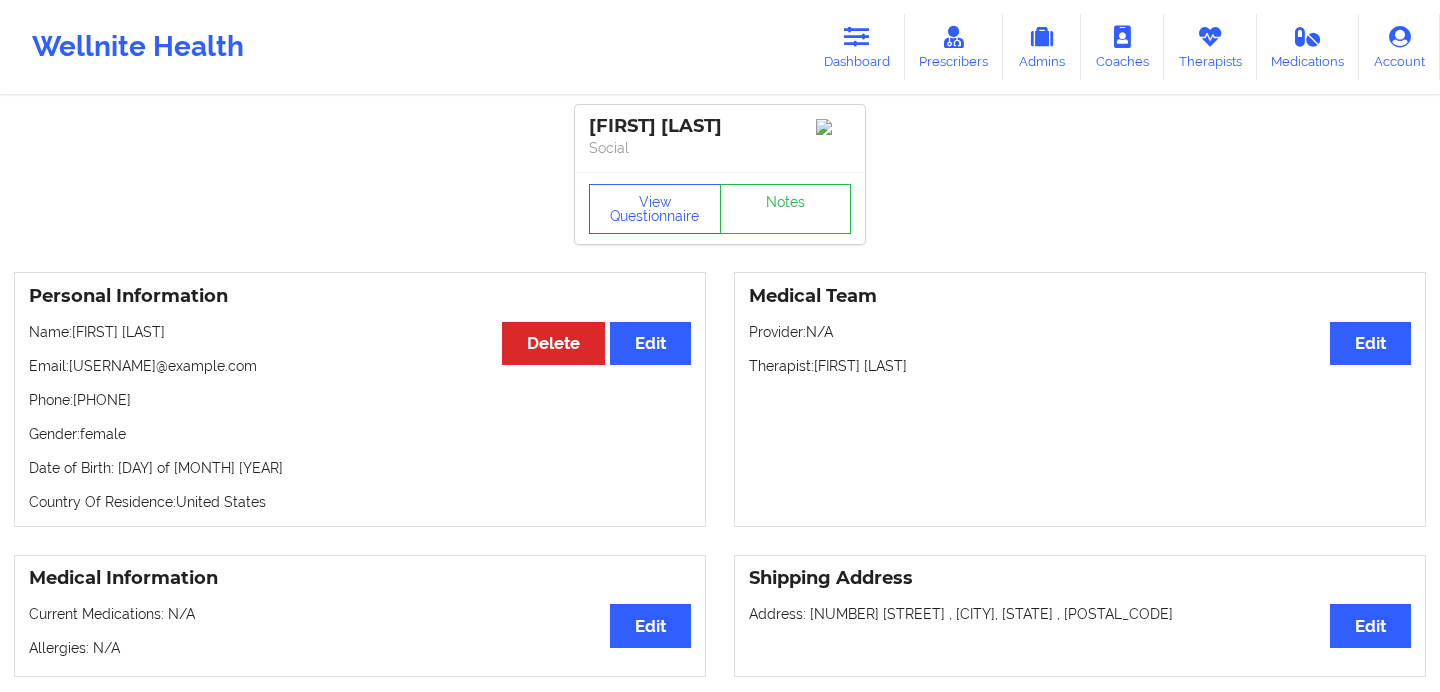 drag, startPoint x: 810, startPoint y: 621, endPoint x: 1140, endPoint y: 630, distance: 330.1227 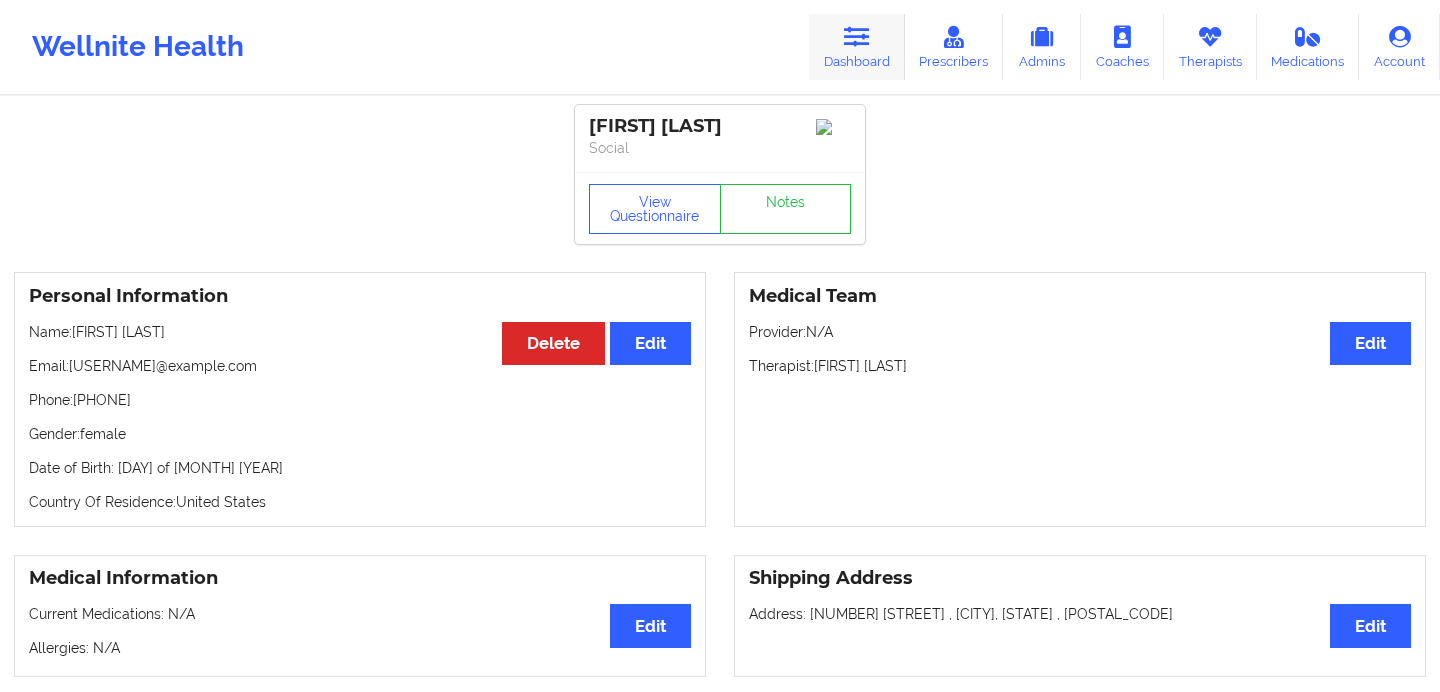 click at bounding box center (857, 37) 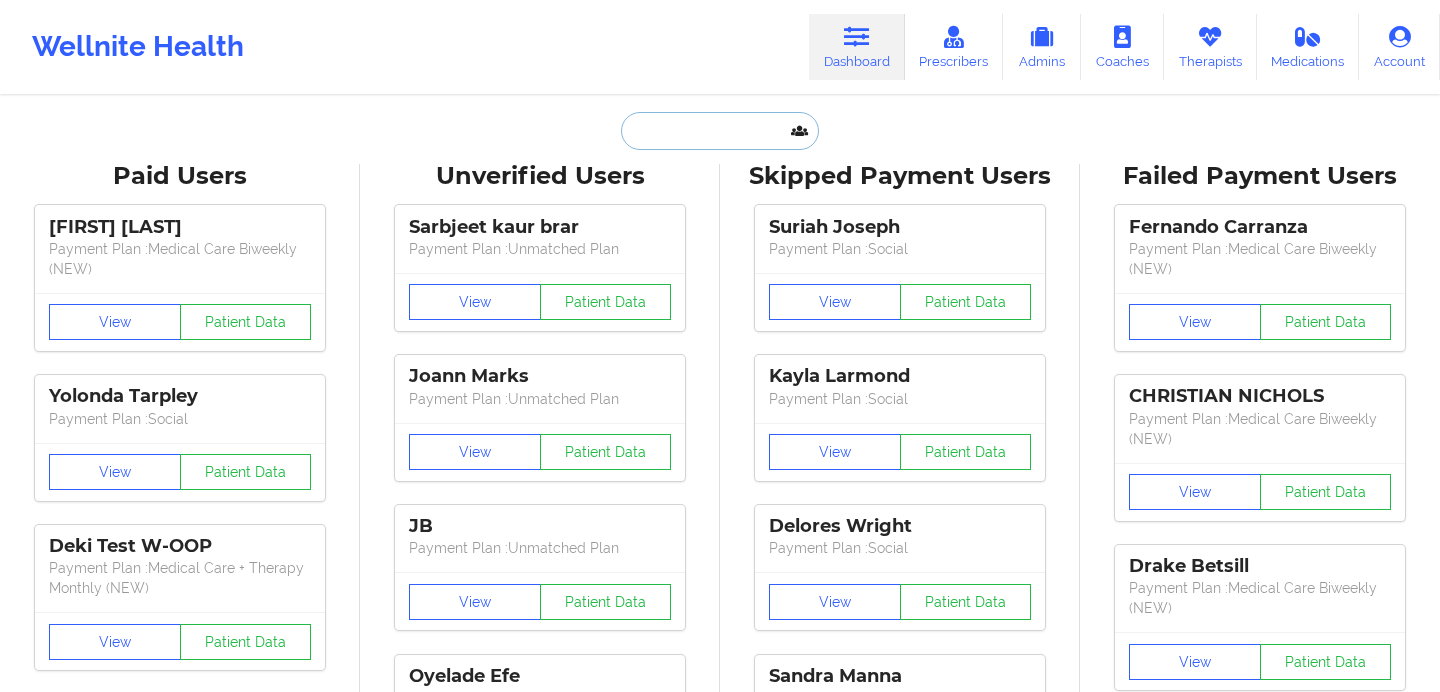 click at bounding box center (720, 131) 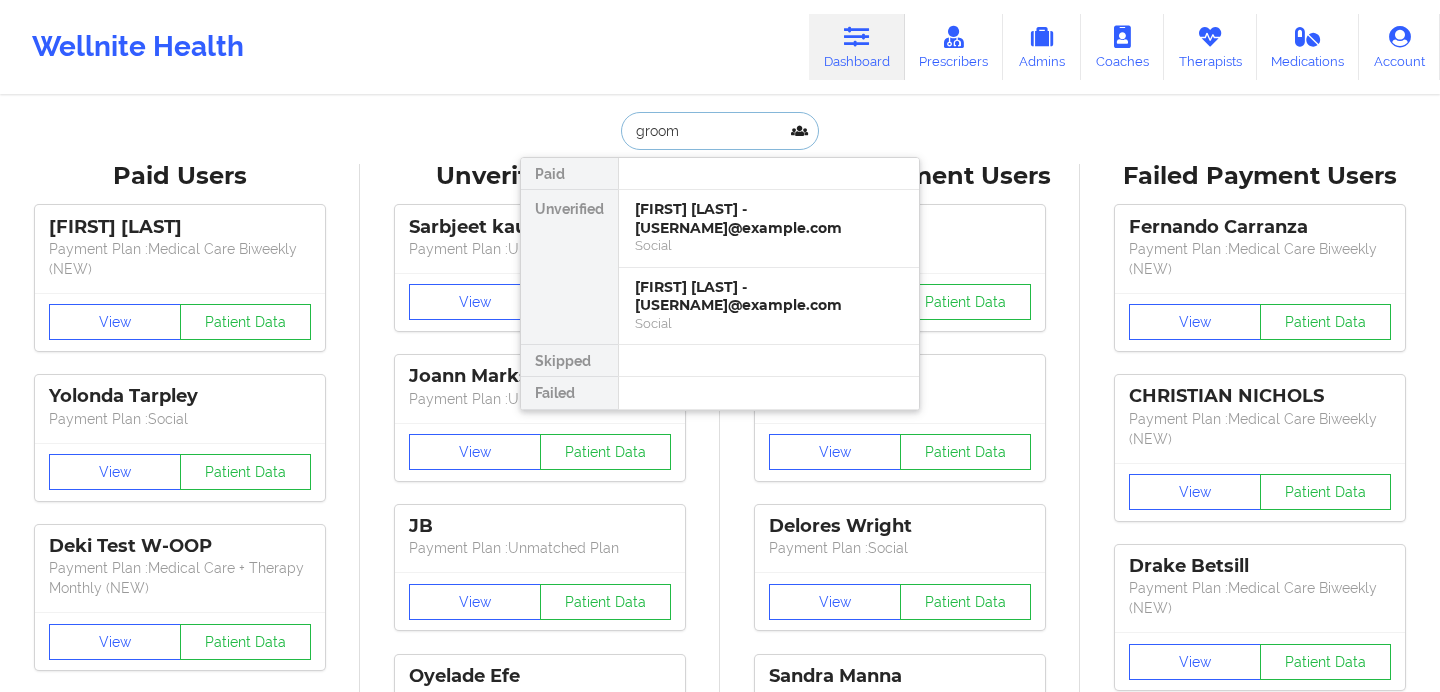 type on "groome" 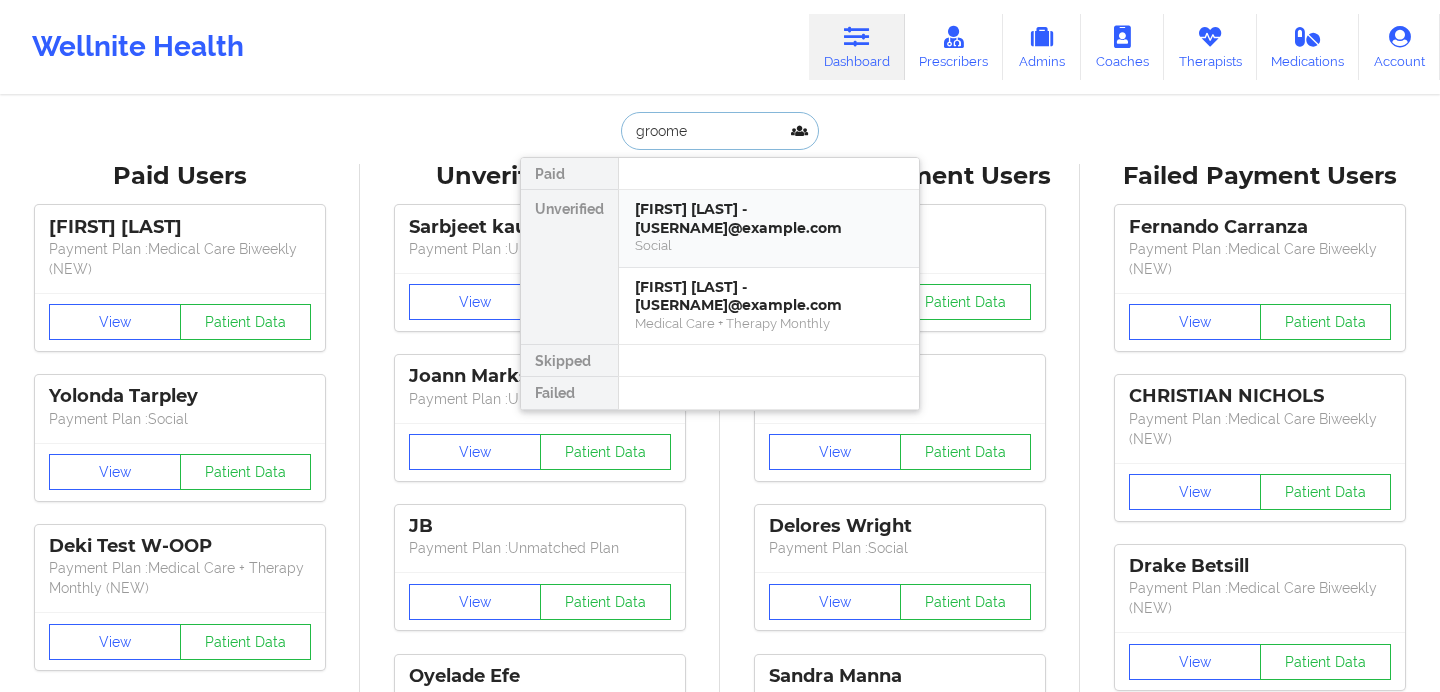 click on "[FIRST] [LAST] - [USERNAME]@example.com" at bounding box center [769, 218] 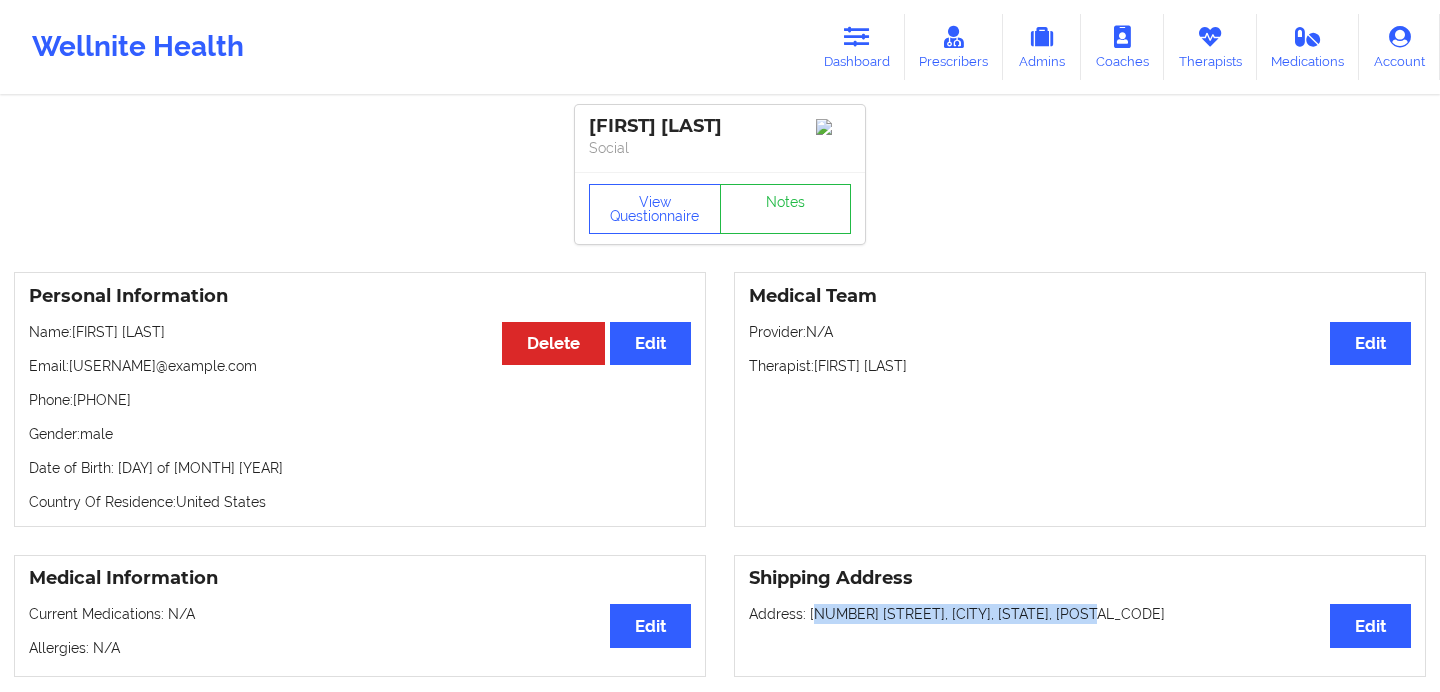 drag, startPoint x: 812, startPoint y: 622, endPoint x: 840, endPoint y: 624, distance: 28.071337 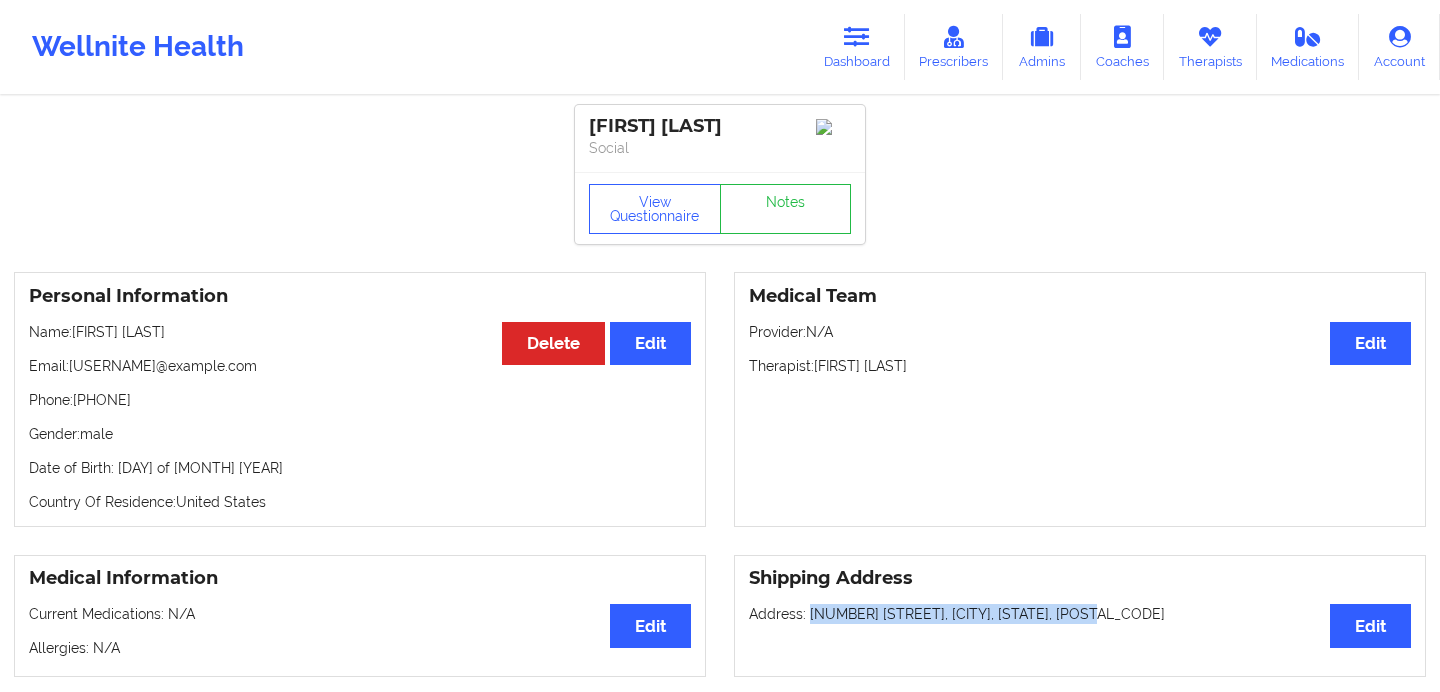 drag, startPoint x: 811, startPoint y: 621, endPoint x: 1110, endPoint y: 630, distance: 299.1354 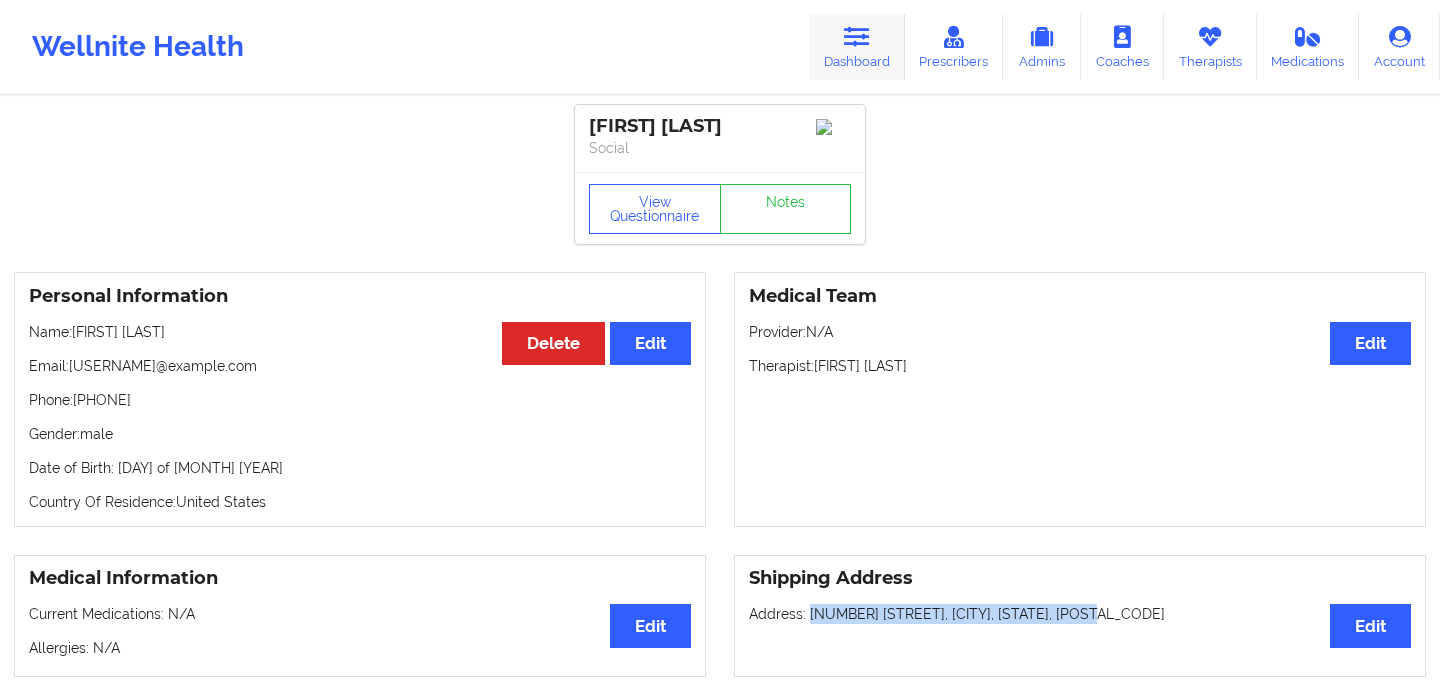 drag, startPoint x: 886, startPoint y: 29, endPoint x: 843, endPoint y: 72, distance: 60.811184 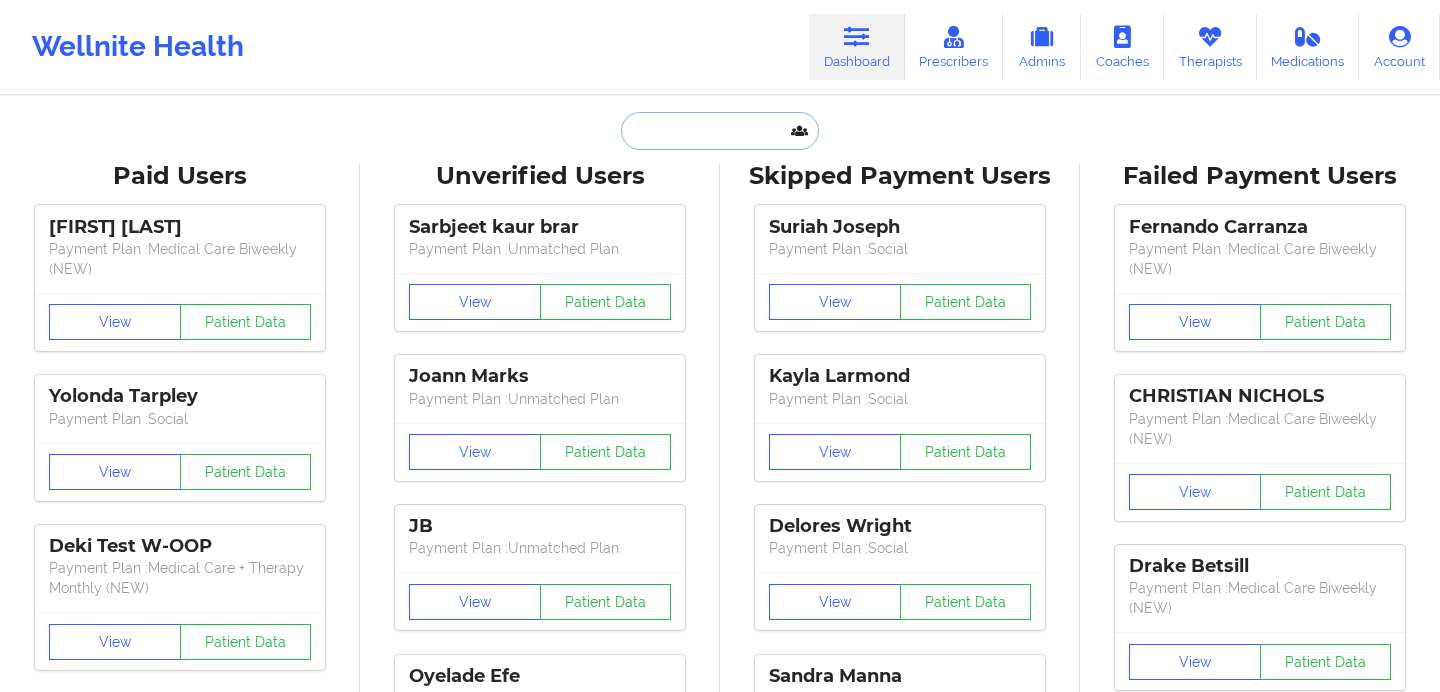 click at bounding box center (720, 131) 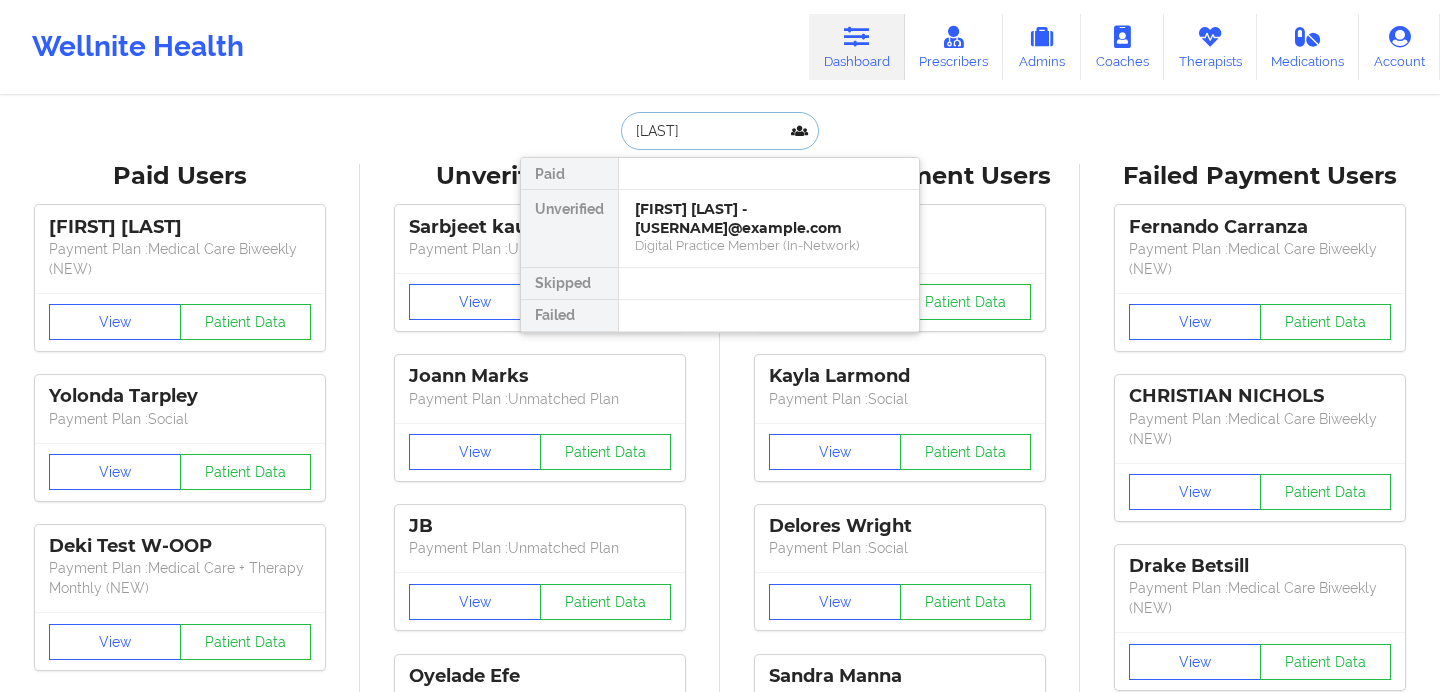 click on "[FIRST] [LAST] - [USERNAME]@example.com" at bounding box center (769, 218) 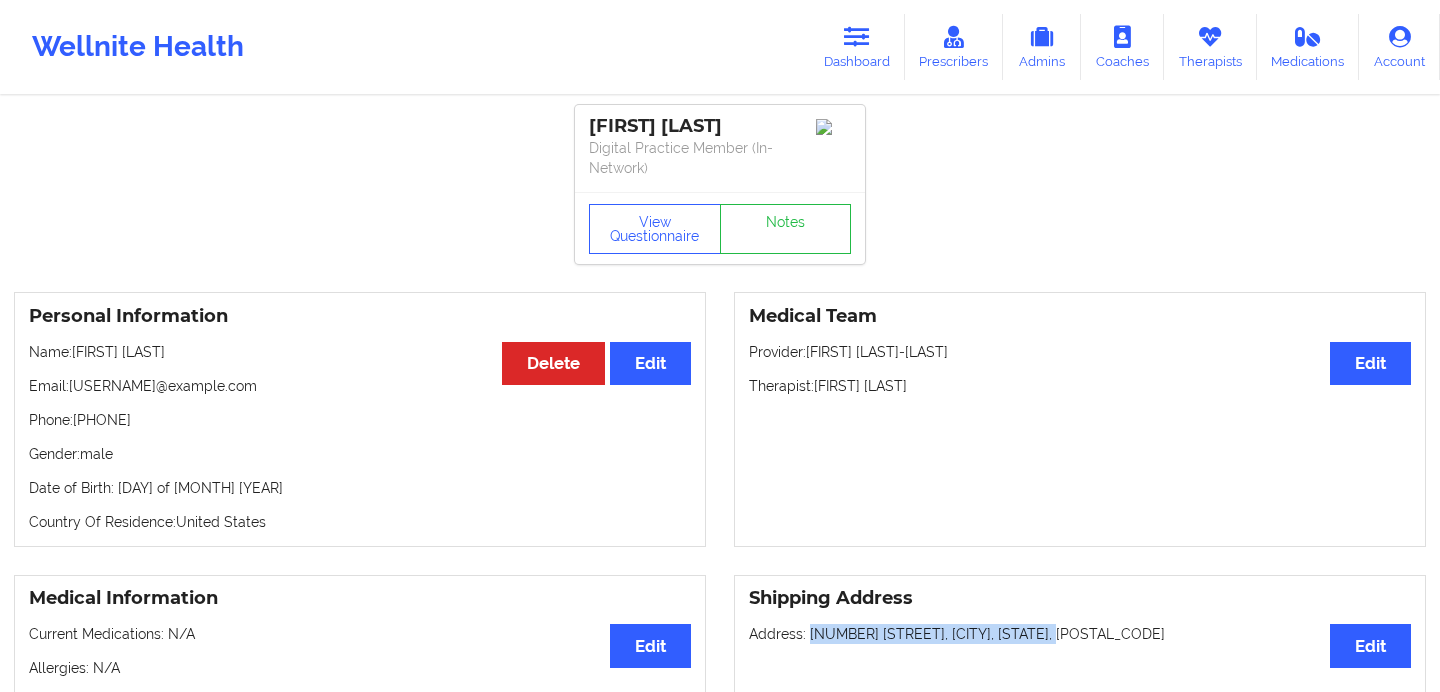 drag, startPoint x: 808, startPoint y: 633, endPoint x: 1126, endPoint y: 634, distance: 318.0016 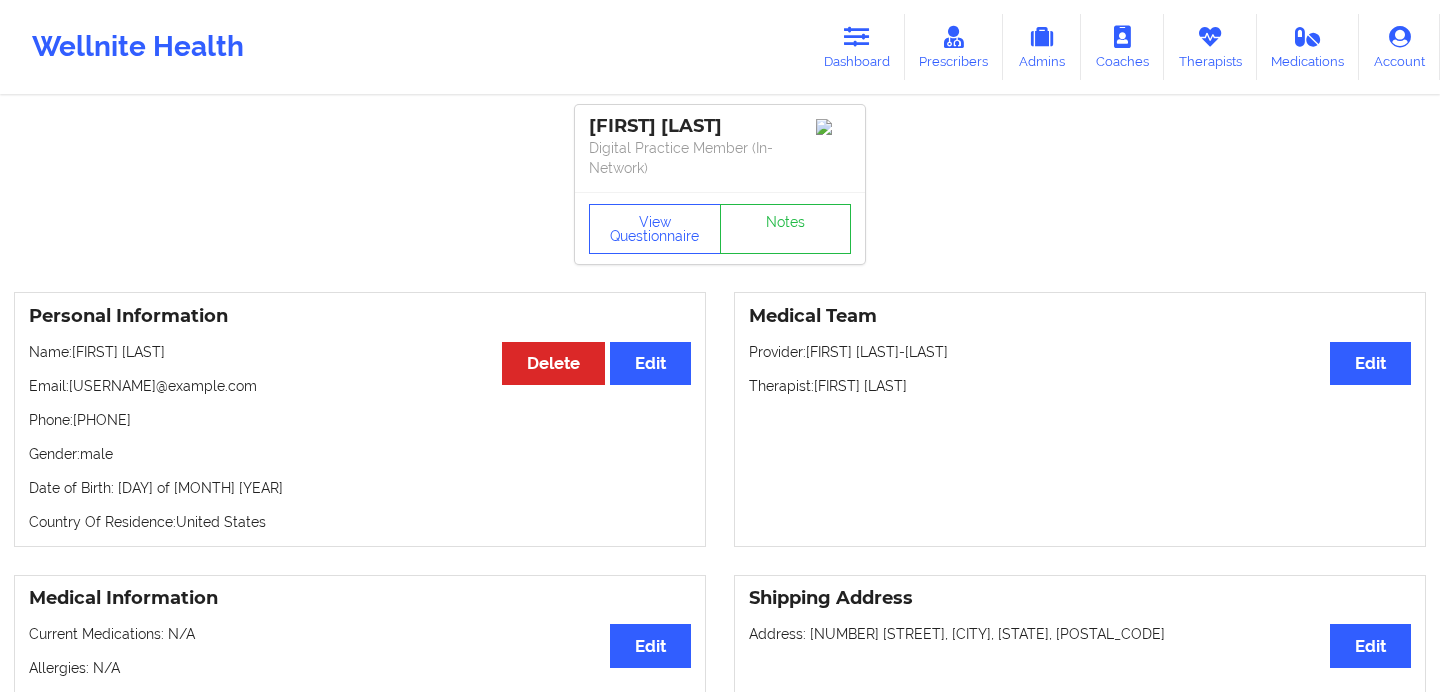 drag, startPoint x: 75, startPoint y: 385, endPoint x: 177, endPoint y: 386, distance: 102.0049 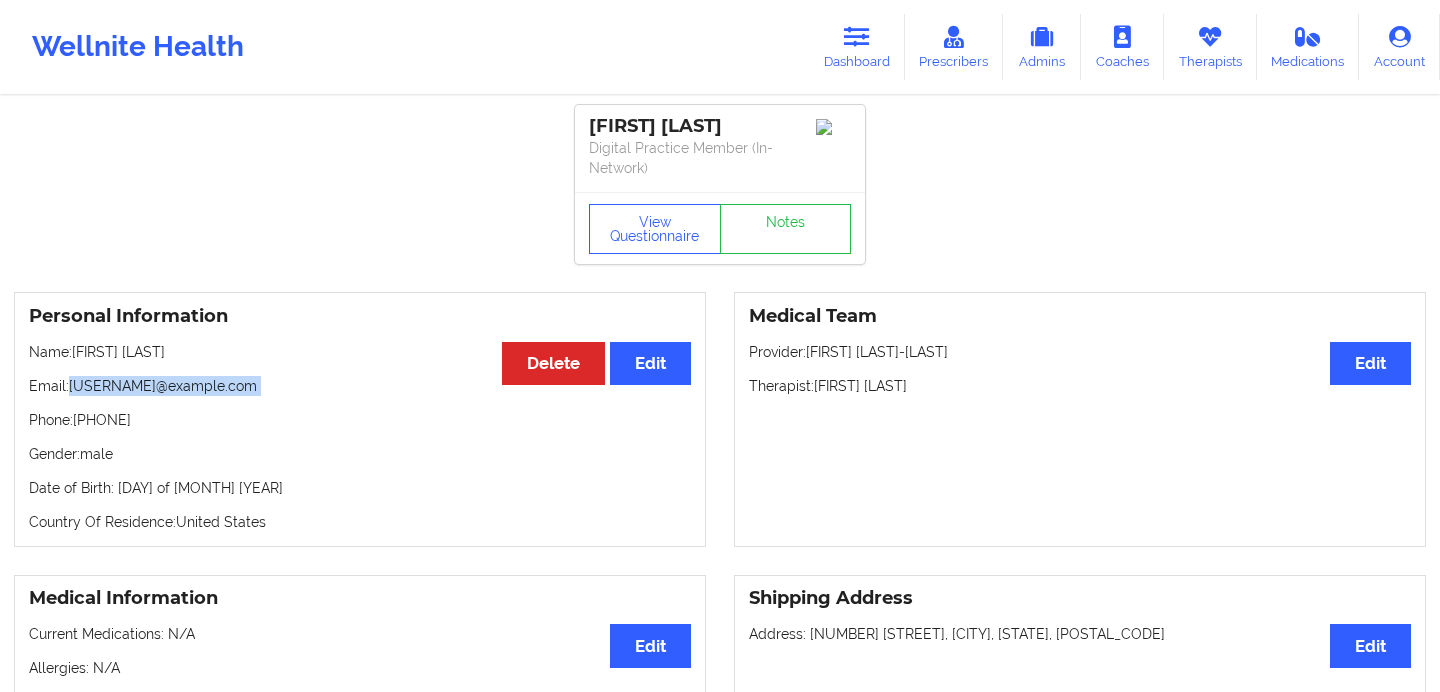 drag, startPoint x: 73, startPoint y: 386, endPoint x: 256, endPoint y: 398, distance: 183.39302 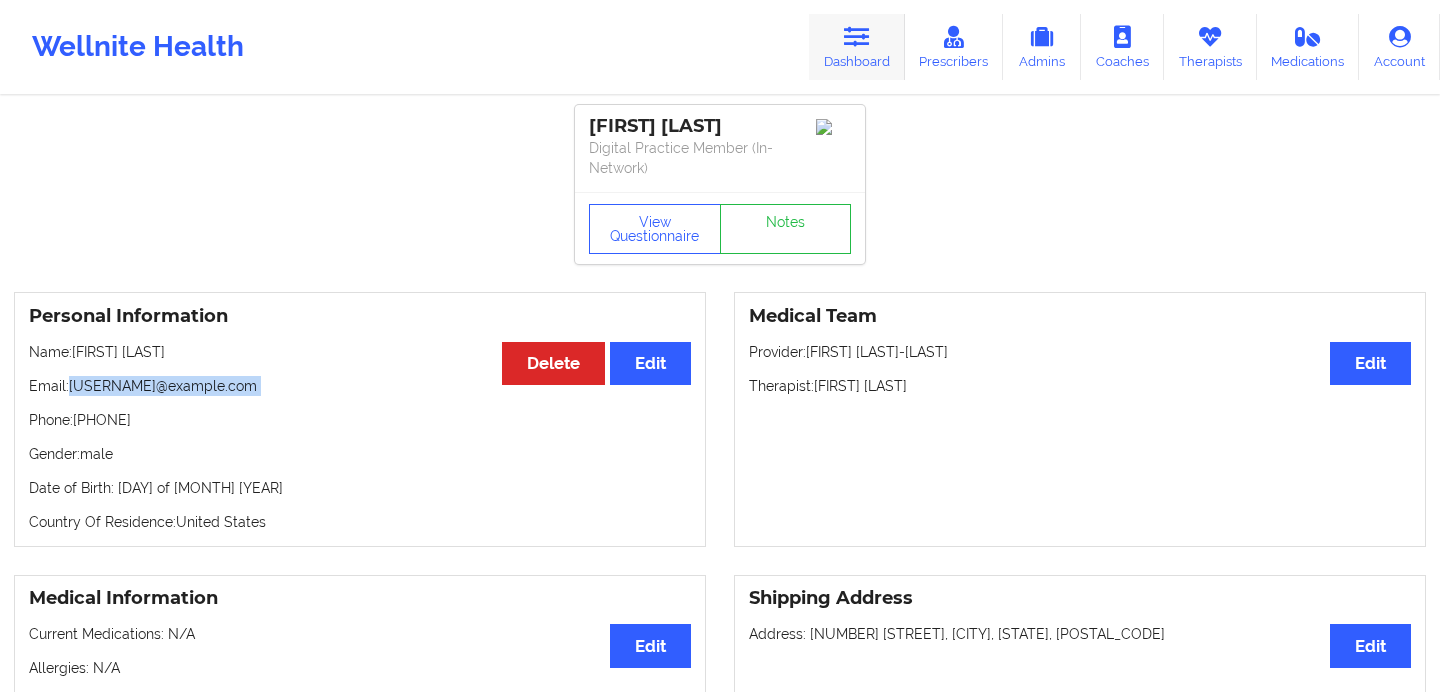 click on "Dashboard" at bounding box center (857, 47) 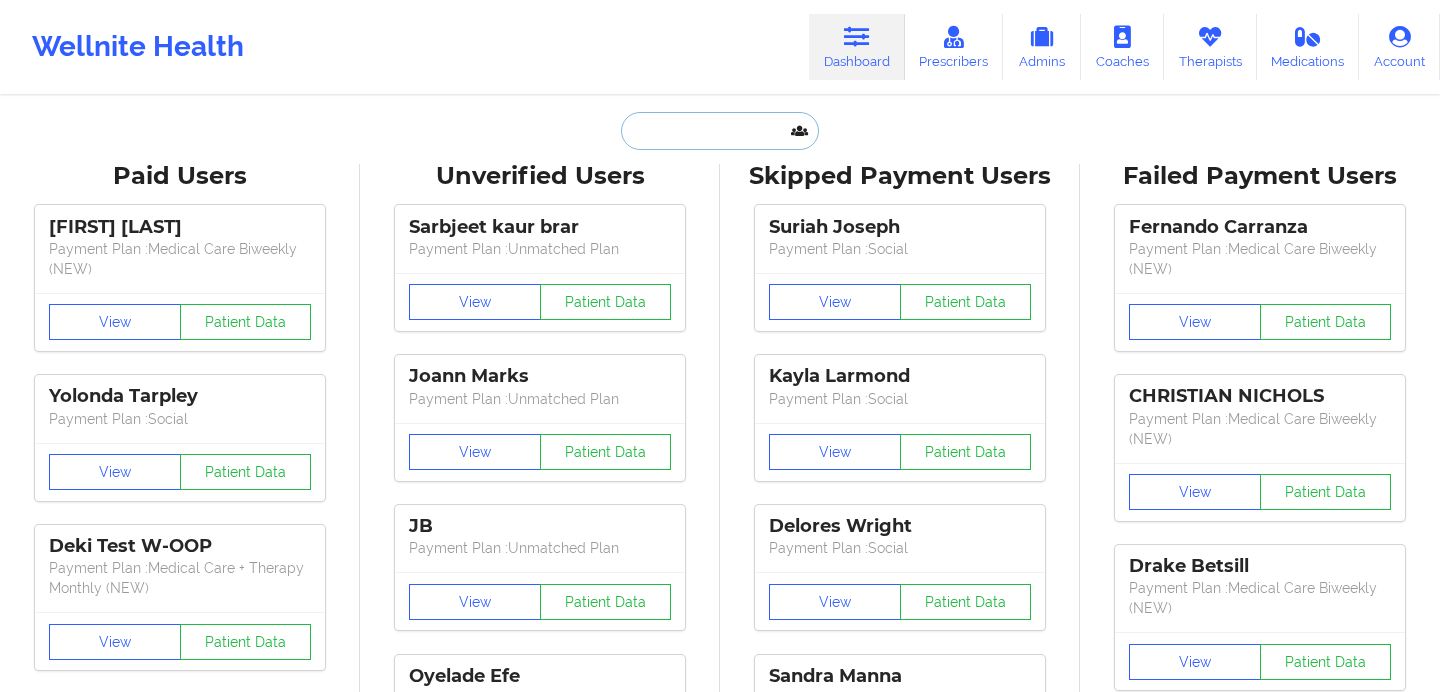 click at bounding box center (720, 131) 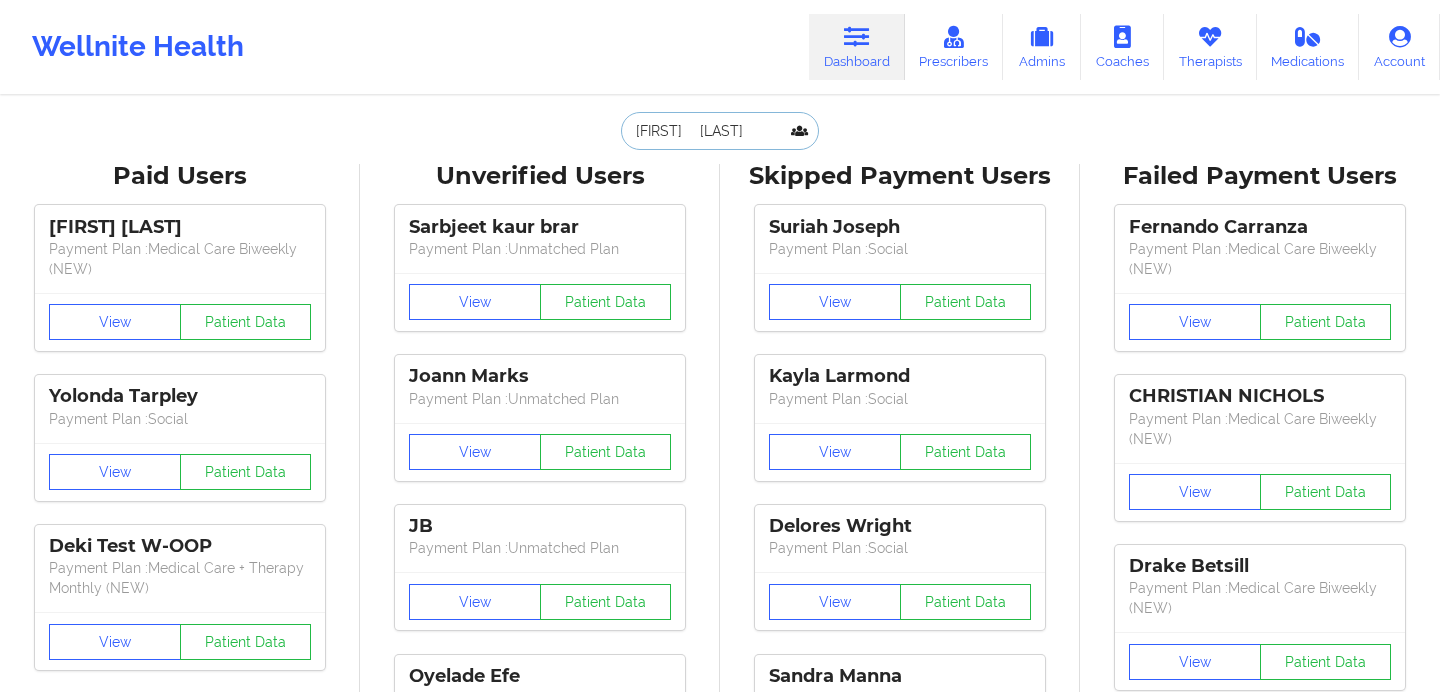 scroll, scrollTop: 0, scrollLeft: 5, axis: horizontal 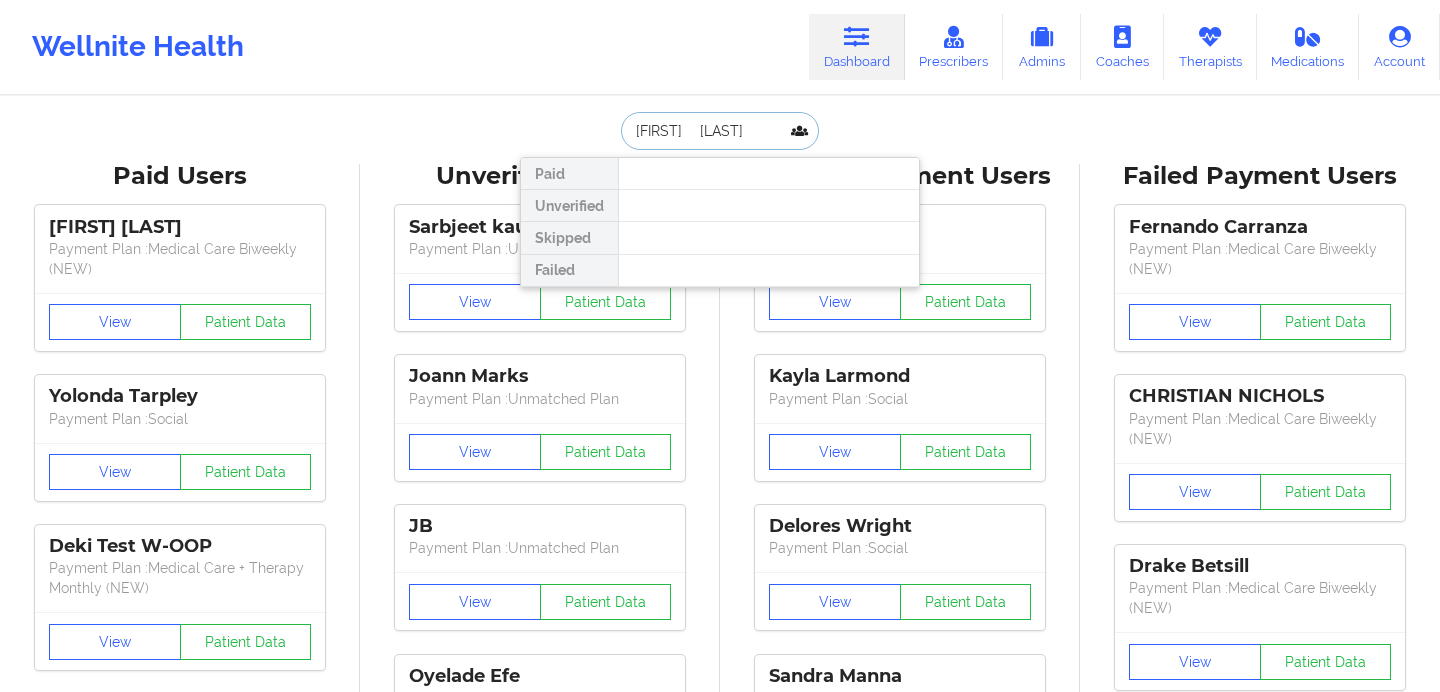 click on "[FIRST] 	[LAST]" at bounding box center [720, 131] 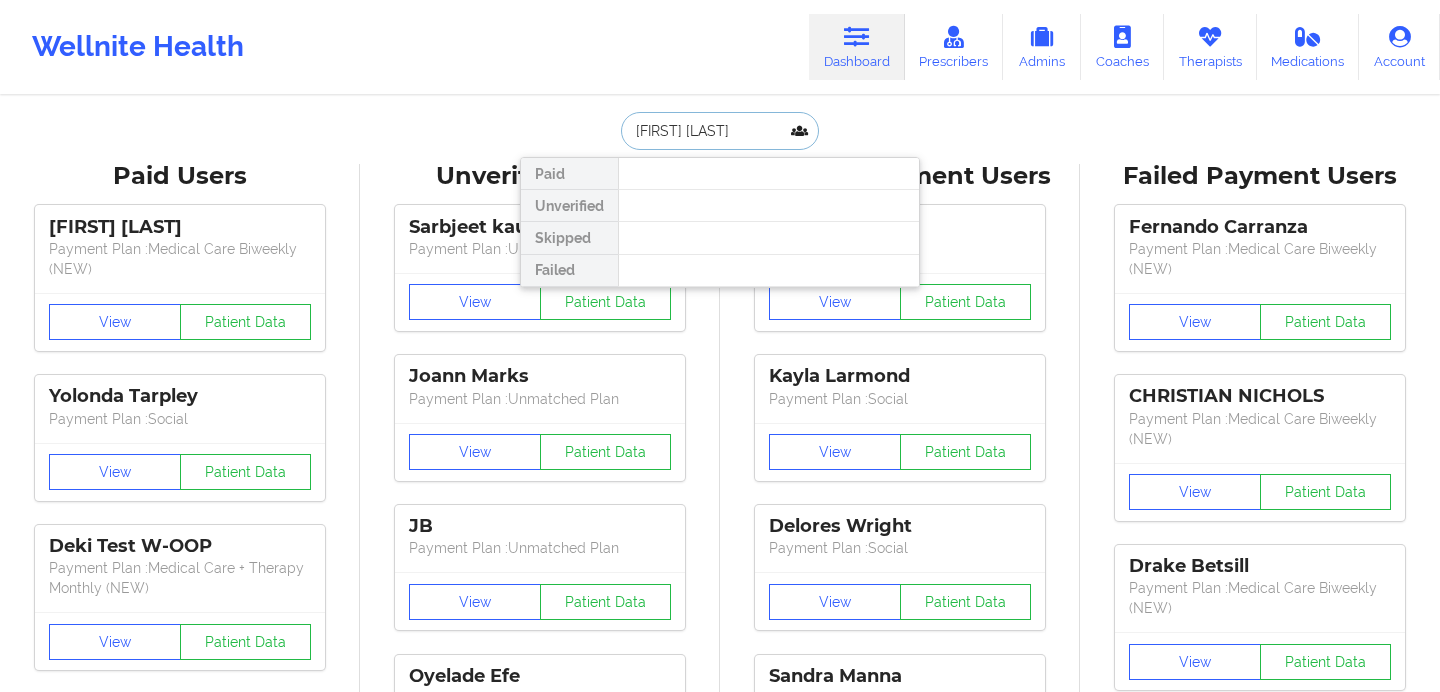 scroll, scrollTop: 0, scrollLeft: 0, axis: both 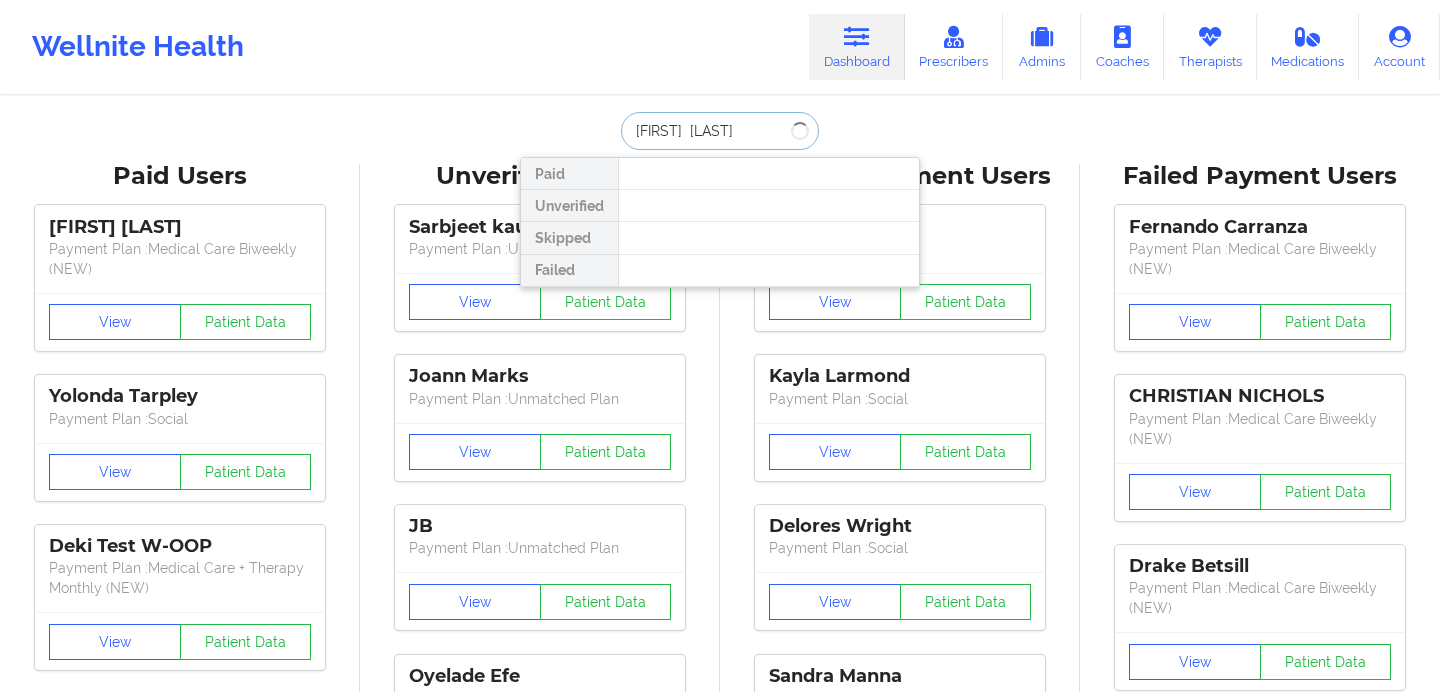type on "[FIRST] [LAST]" 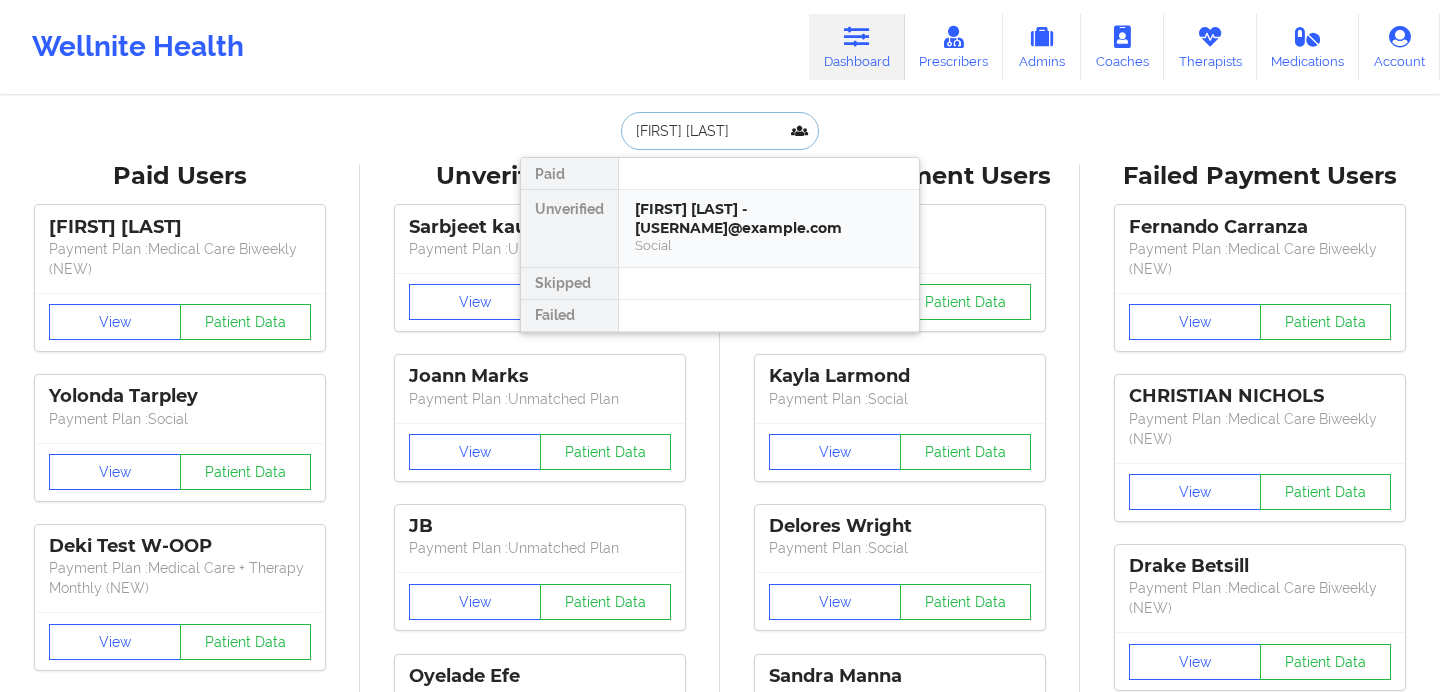 click on "[FIRST] [LAST] - [USERNAME]@example.com Social" at bounding box center (769, 228) 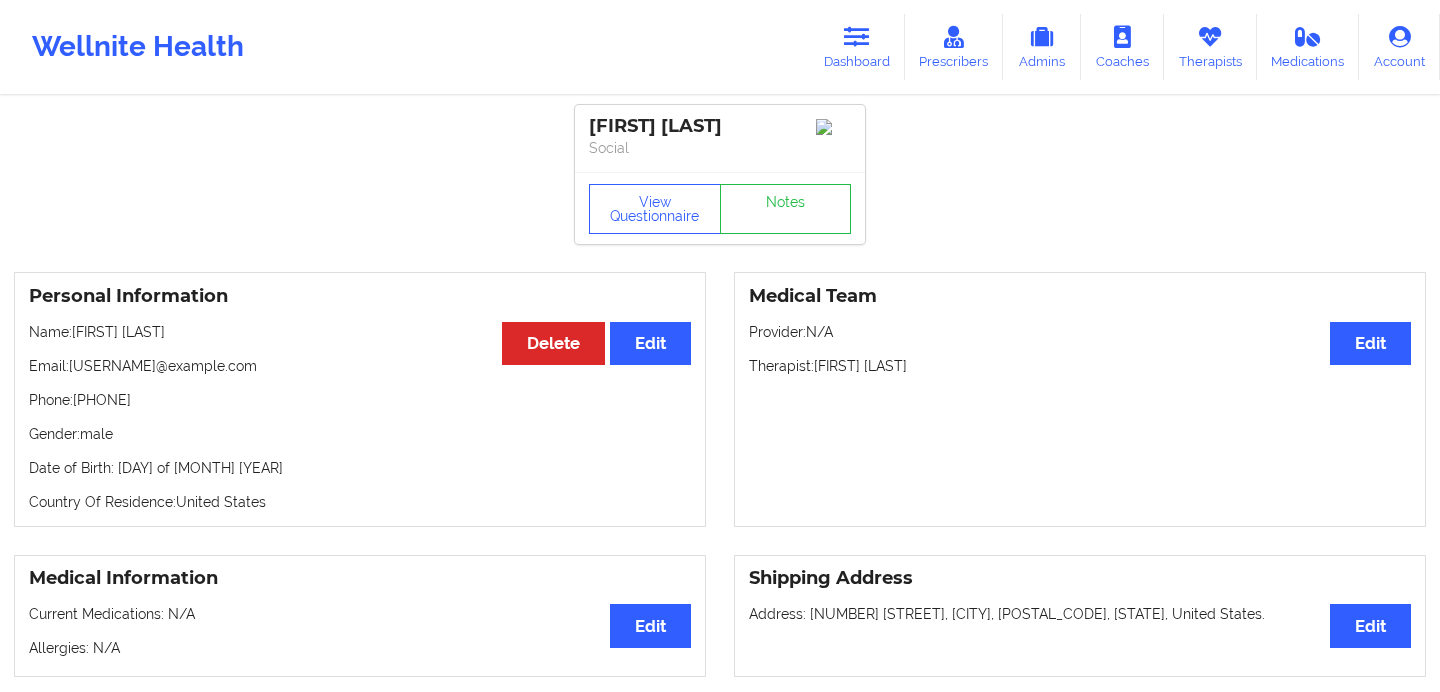 drag, startPoint x: 70, startPoint y: 374, endPoint x: 338, endPoint y: 368, distance: 268.06717 